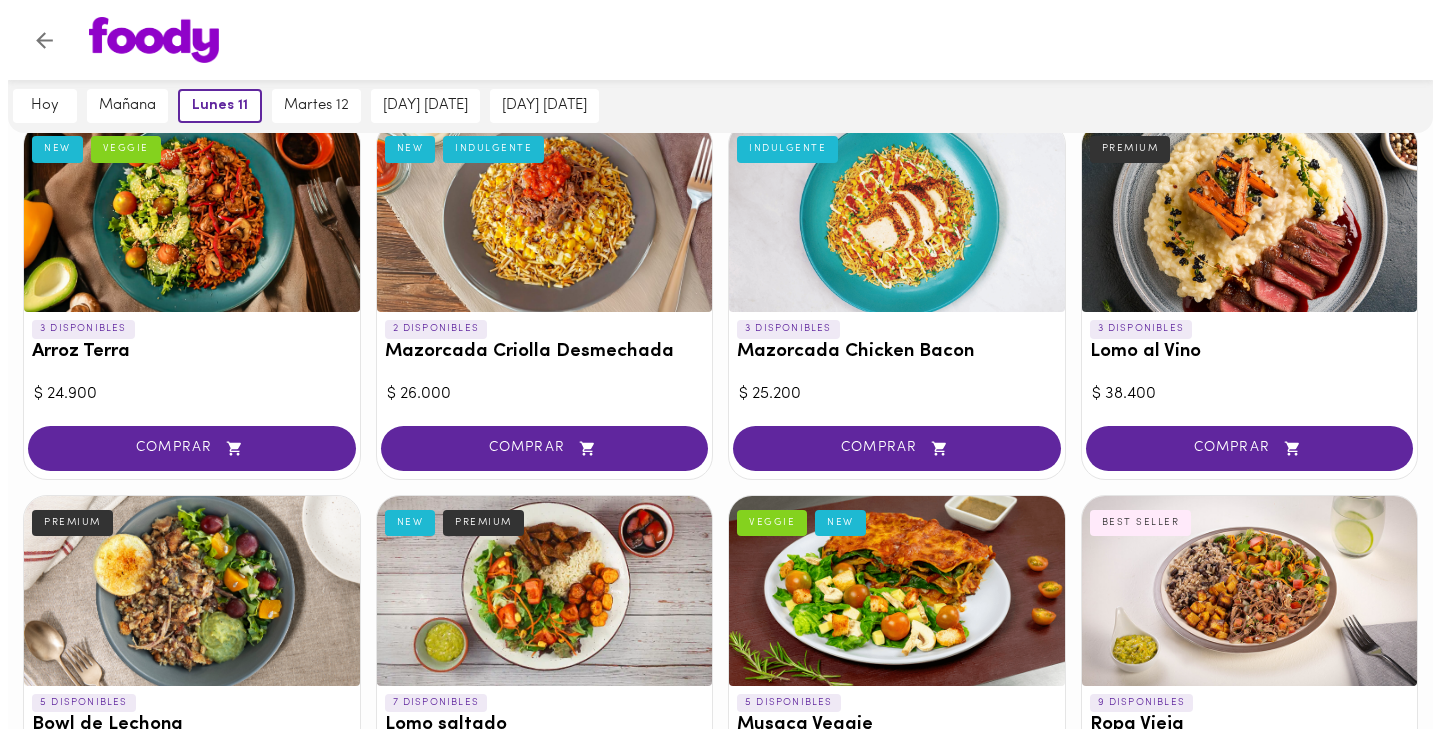 scroll, scrollTop: 107, scrollLeft: 0, axis: vertical 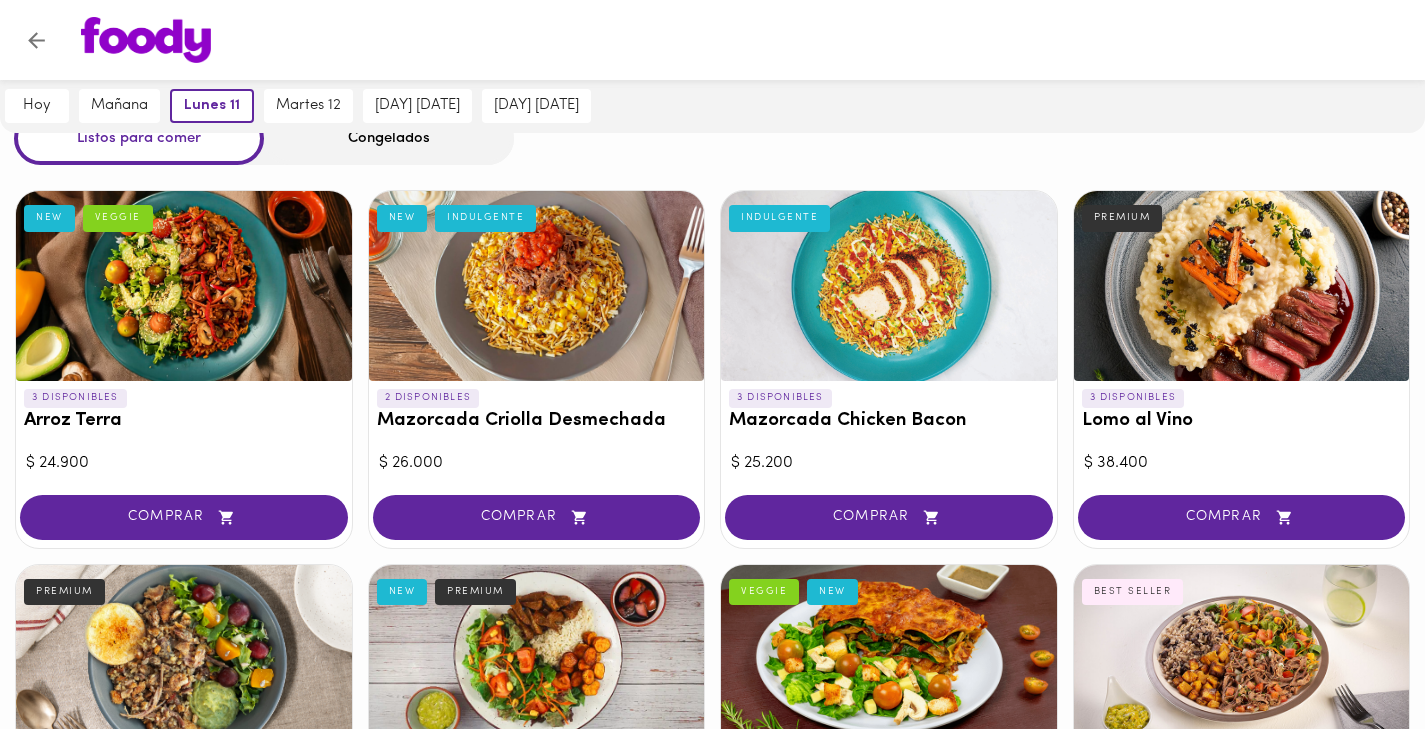 click at bounding box center (537, 286) 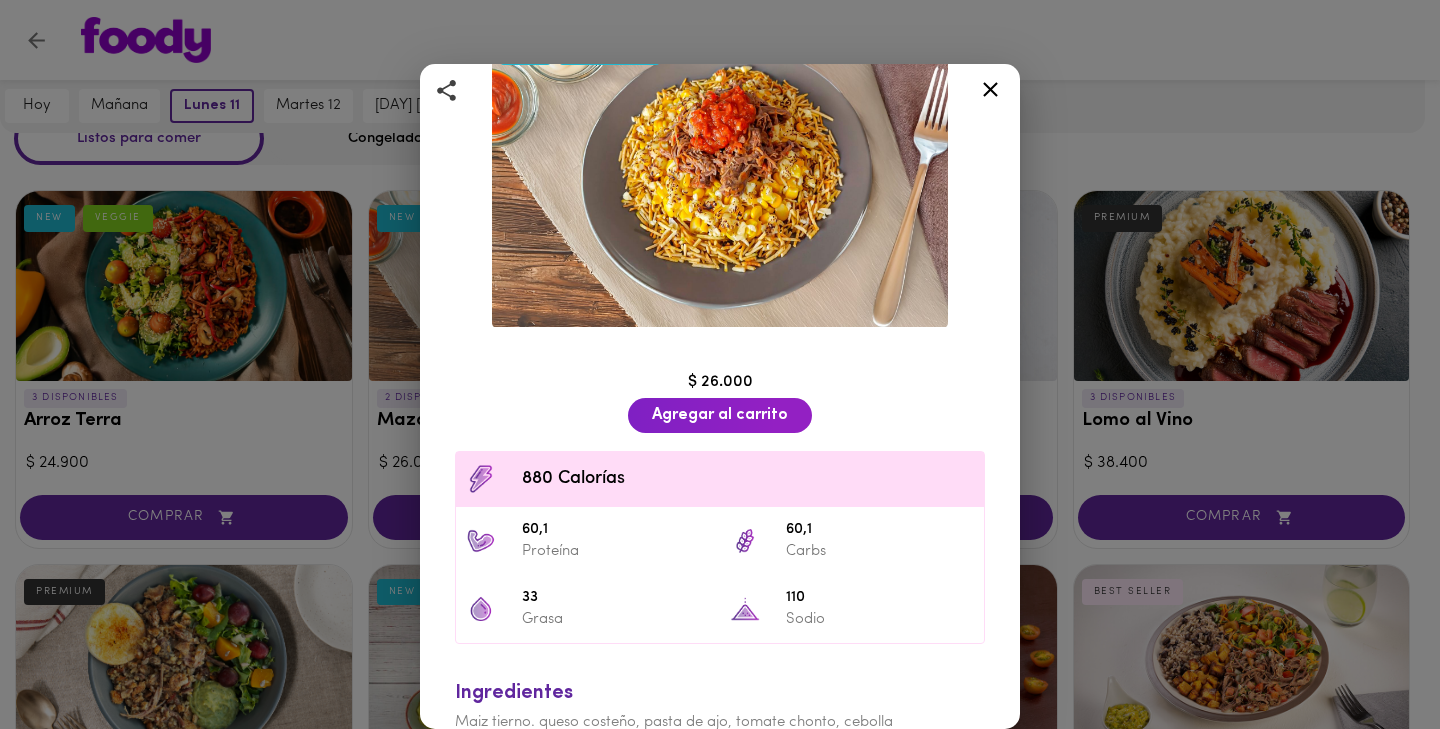 scroll, scrollTop: 229, scrollLeft: 0, axis: vertical 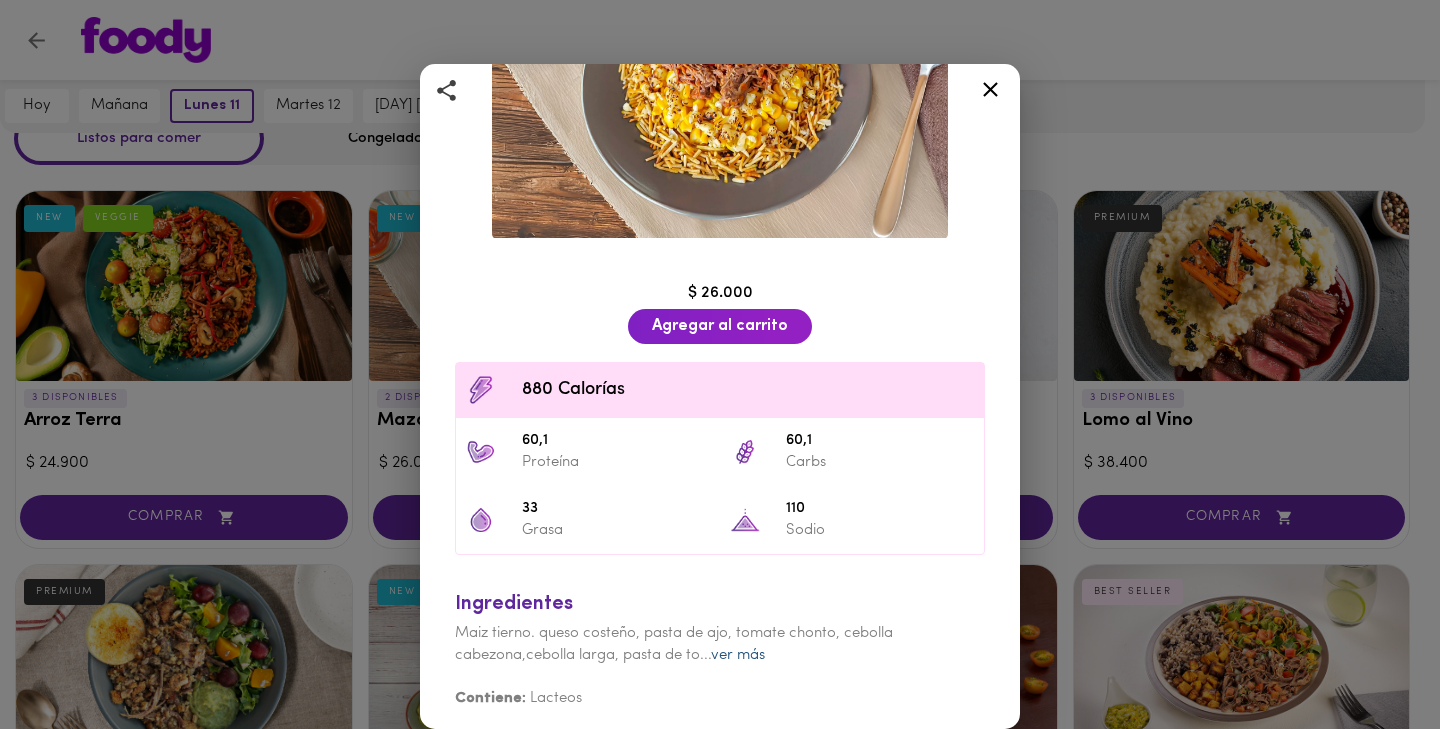 click on "ver más" at bounding box center (738, 655) 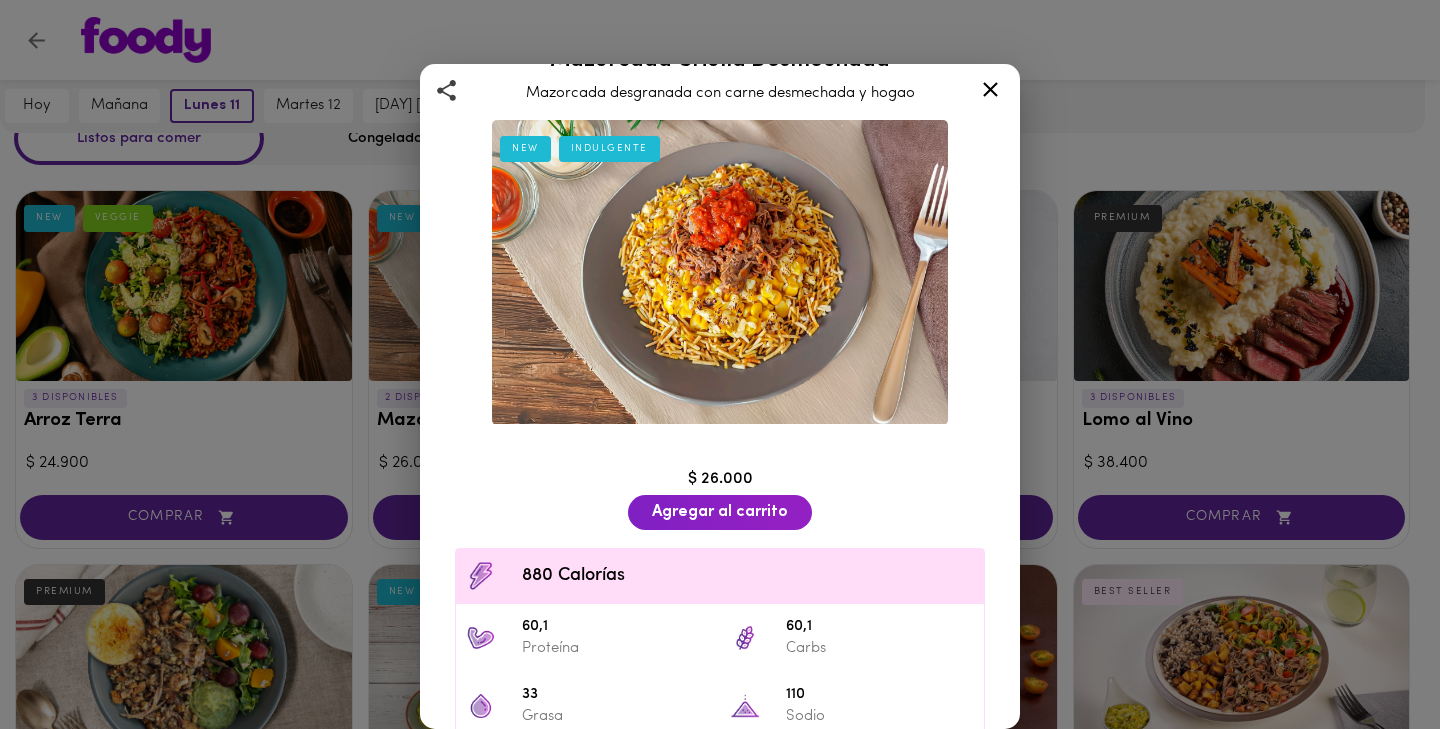 scroll, scrollTop: 0, scrollLeft: 0, axis: both 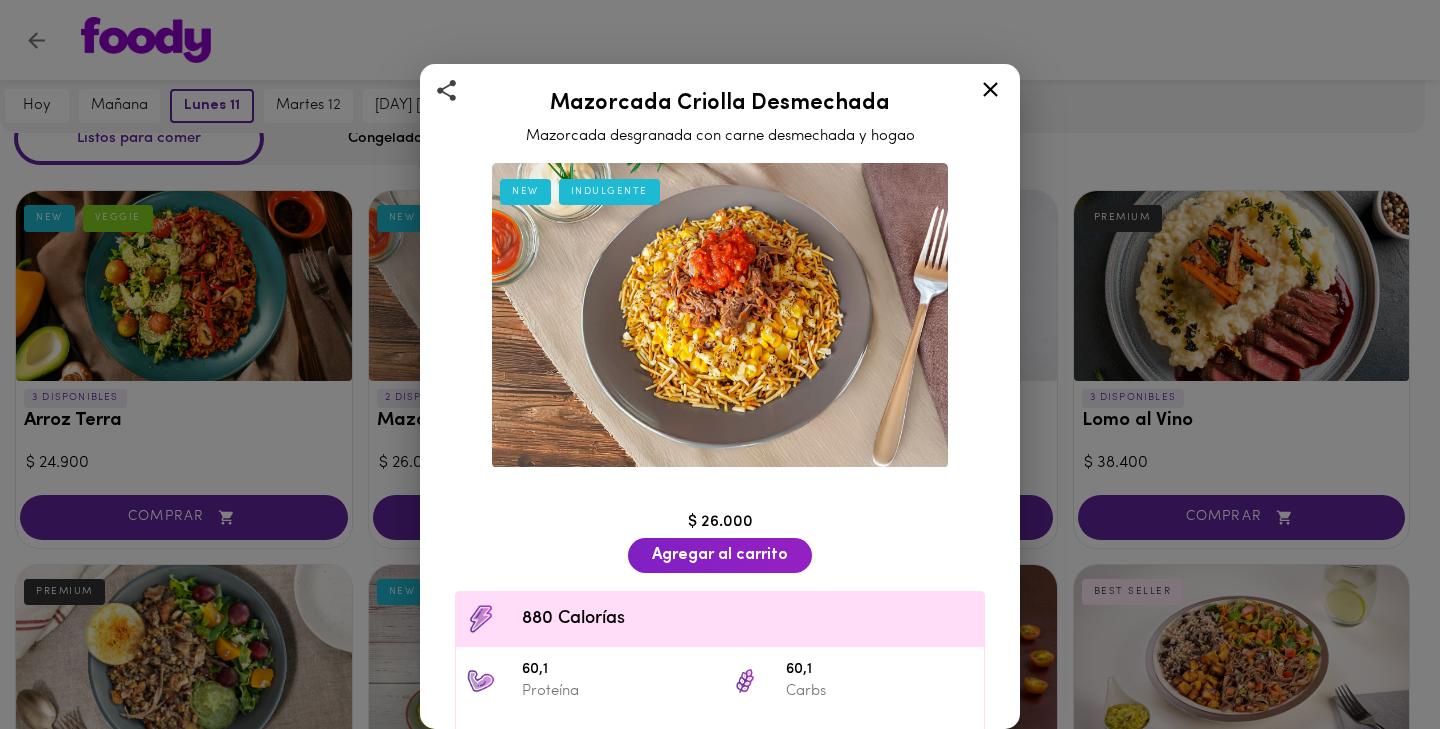 click 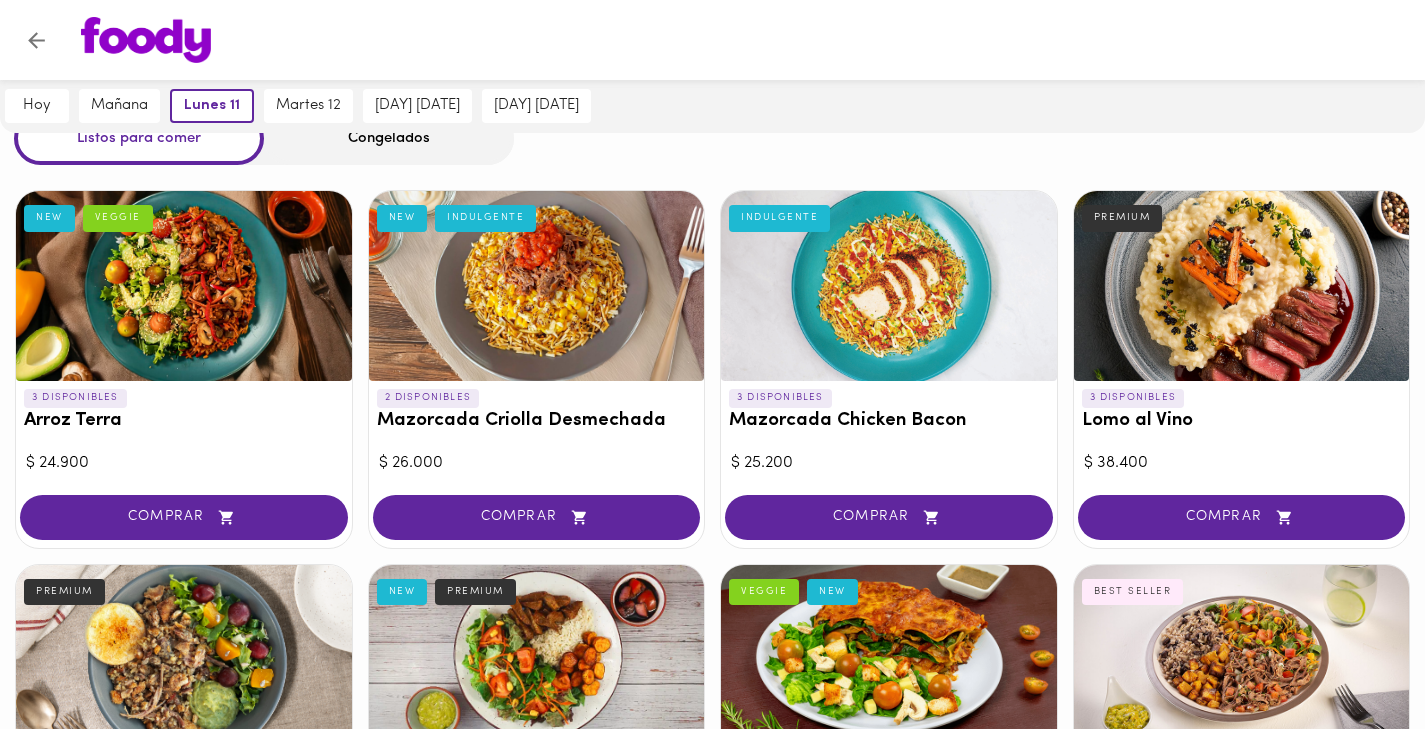 click at bounding box center [1242, 286] 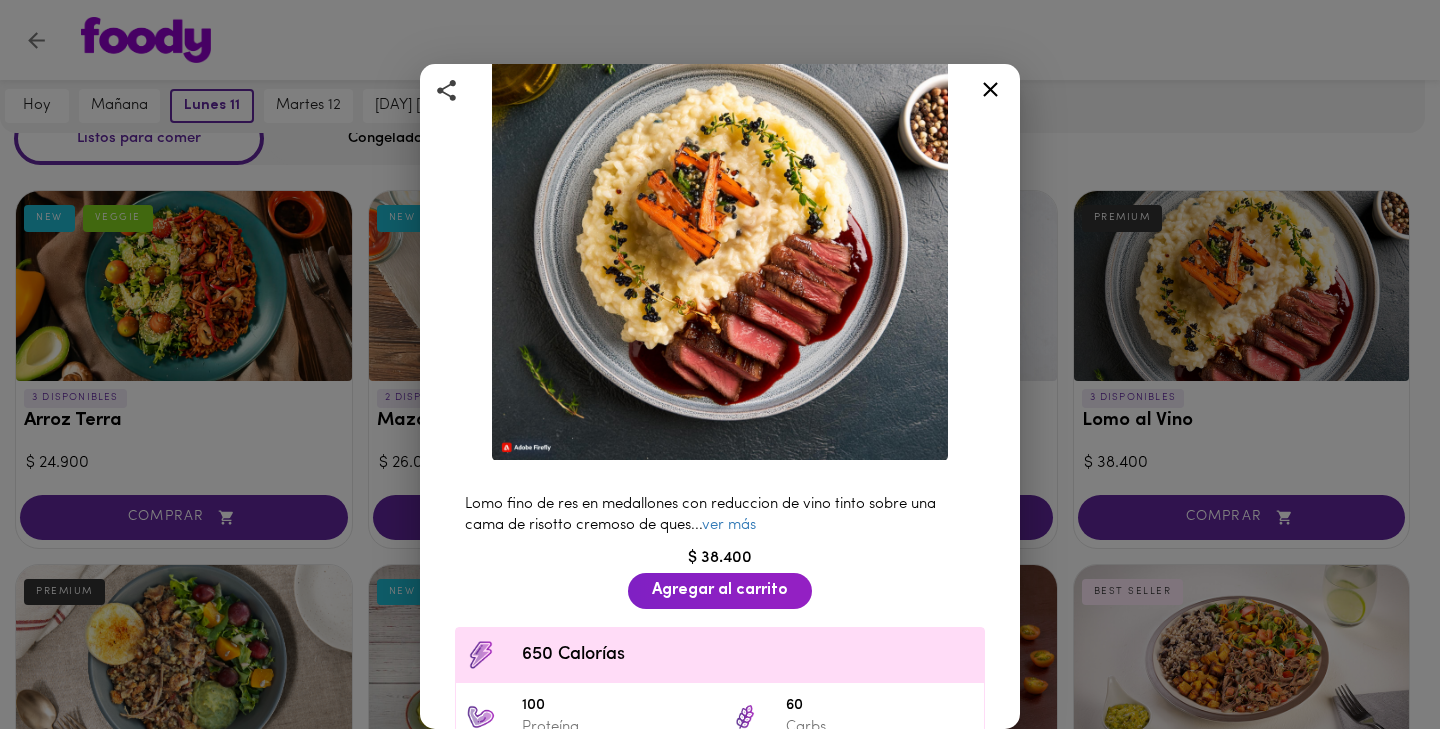 scroll, scrollTop: 440, scrollLeft: 0, axis: vertical 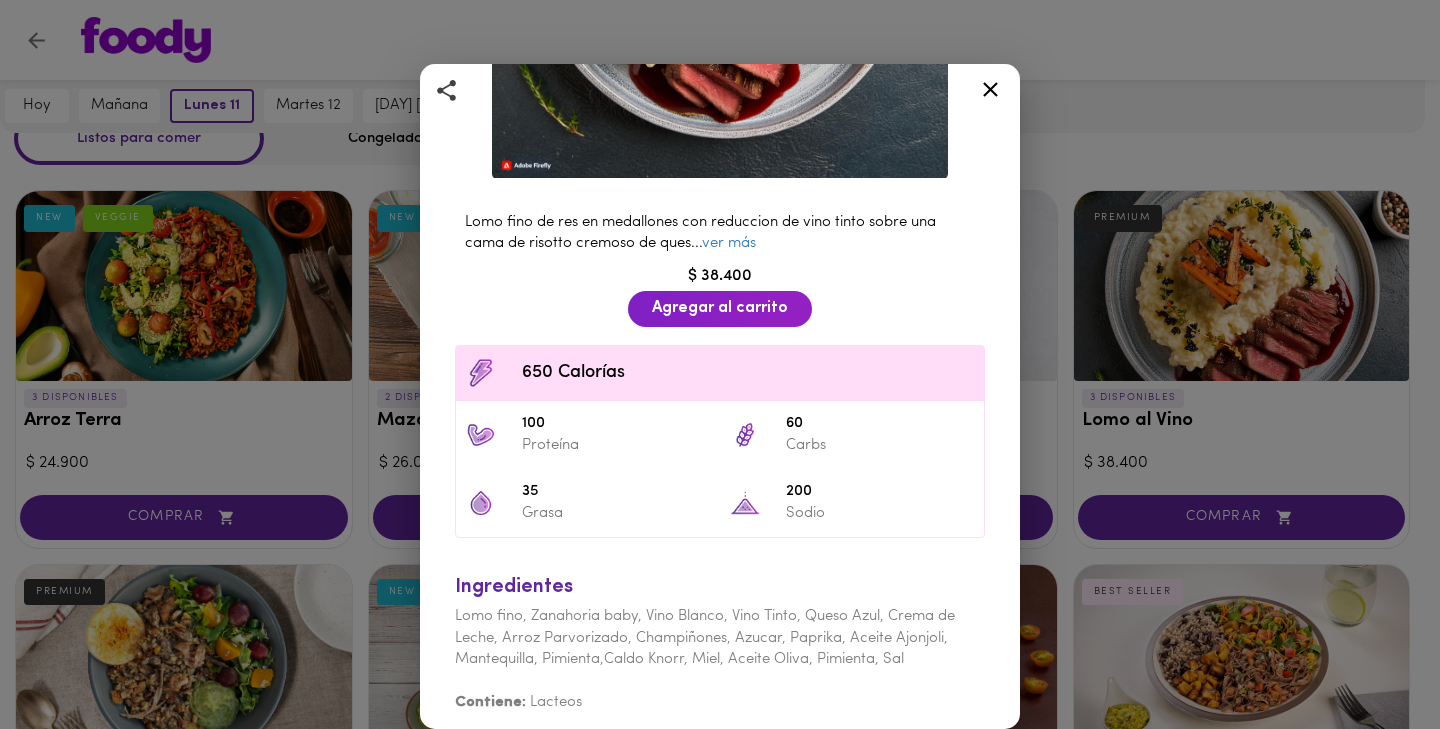 click 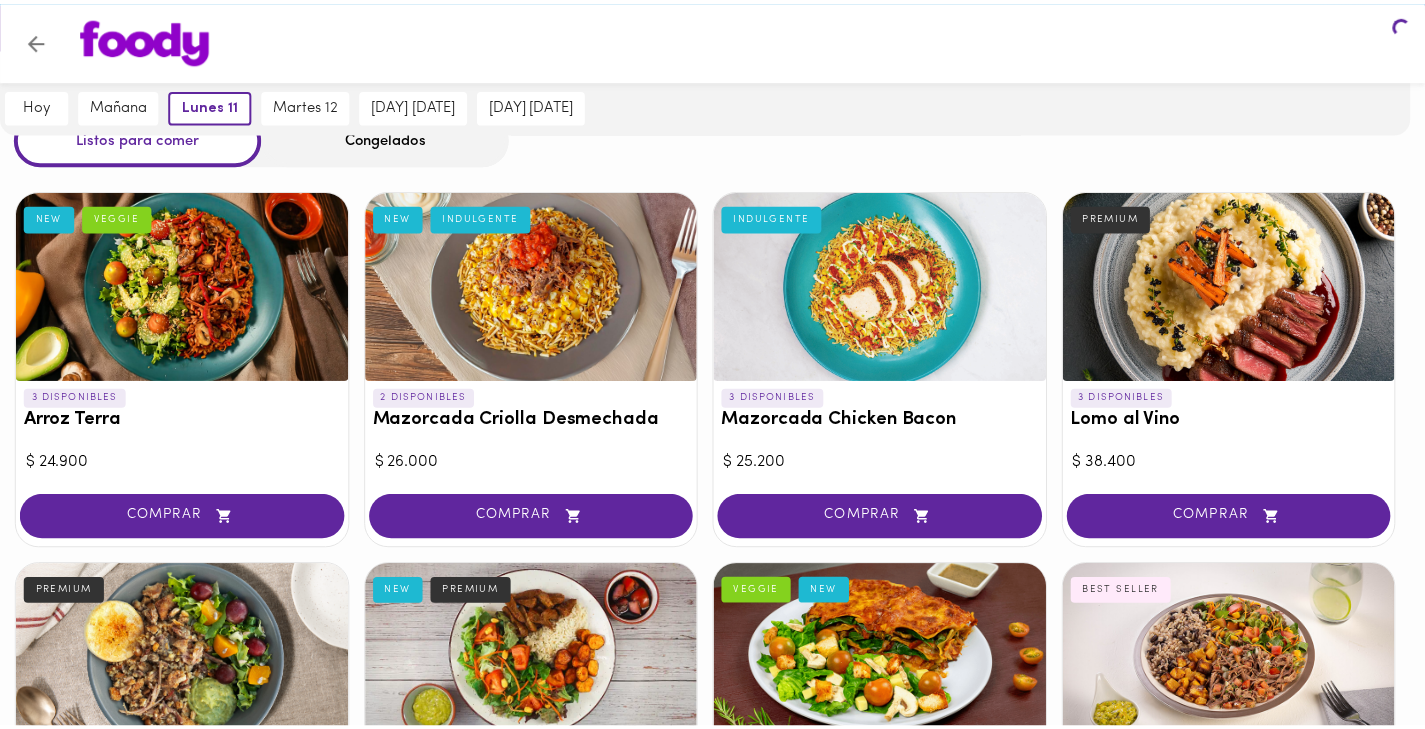 scroll, scrollTop: 0, scrollLeft: 0, axis: both 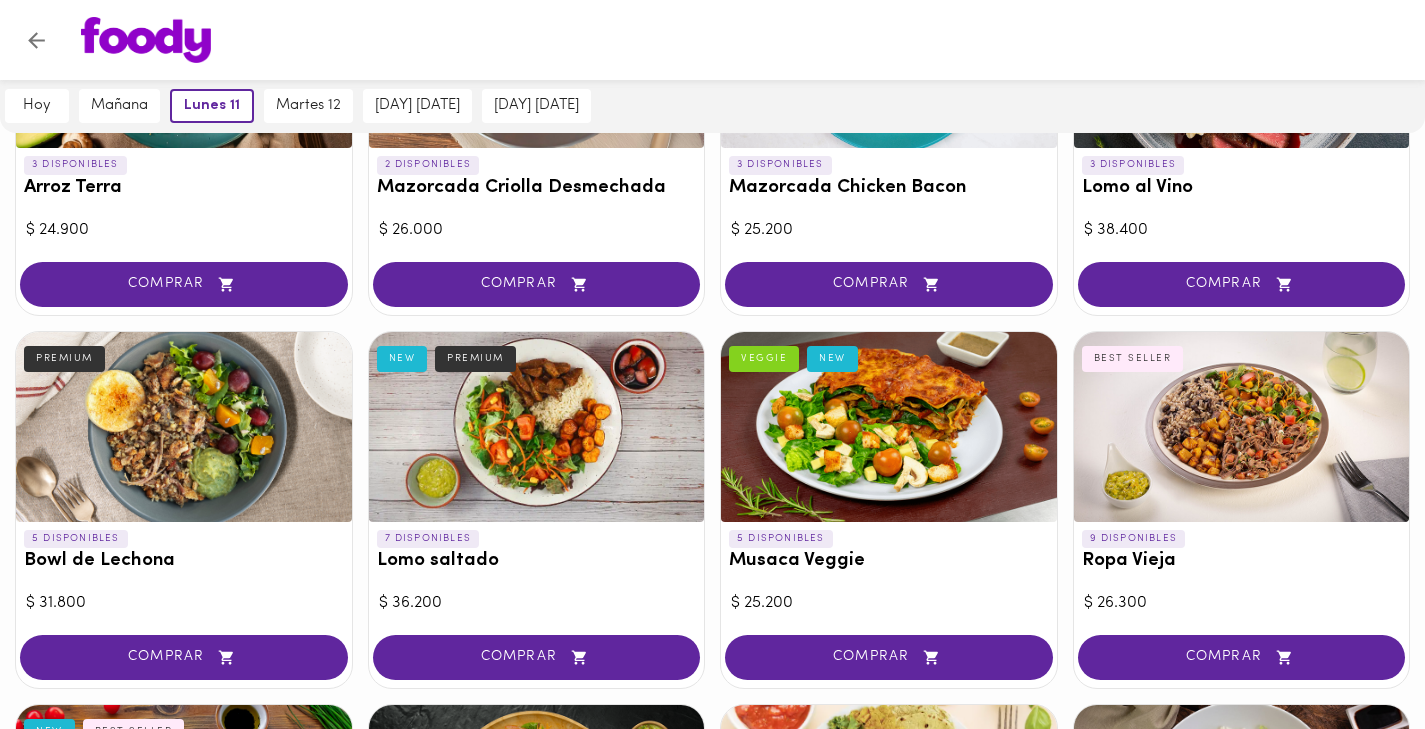 click at bounding box center [184, 427] 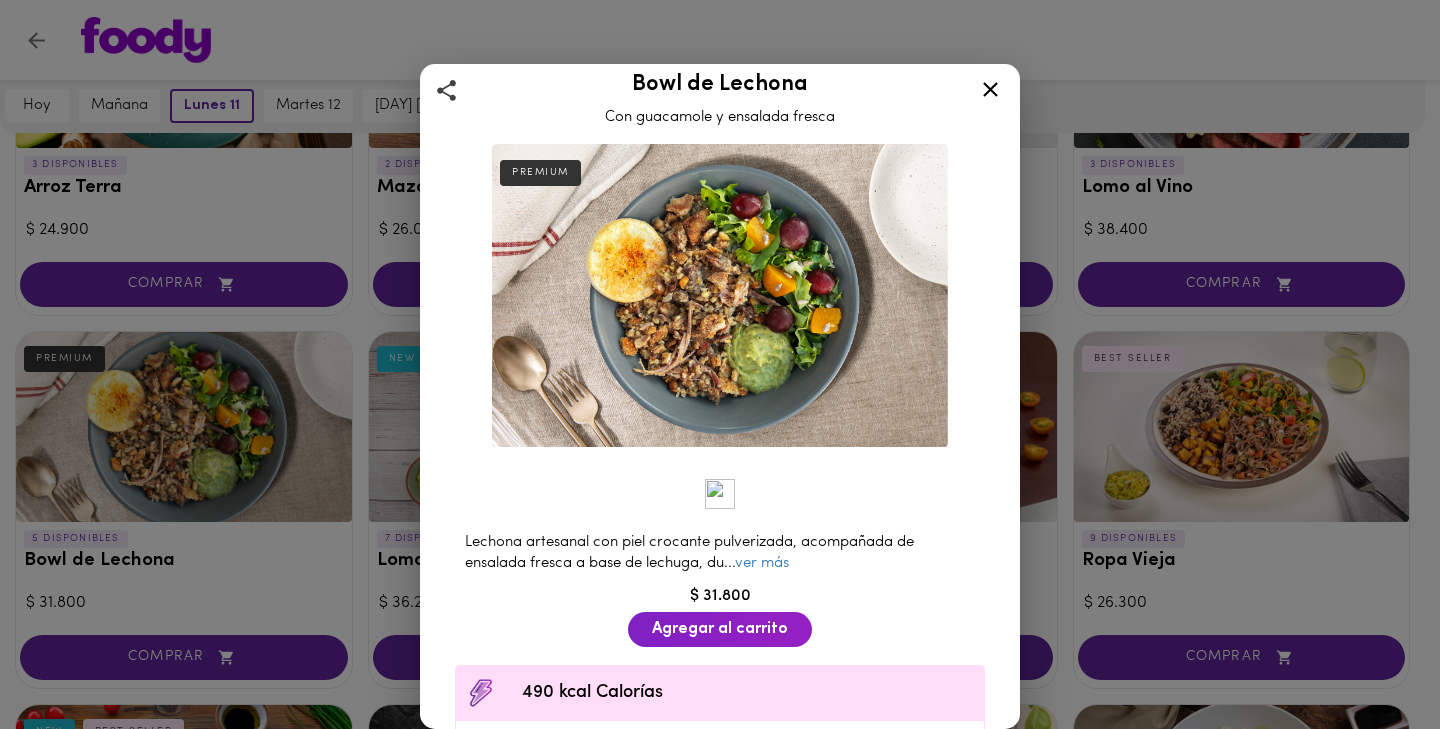 scroll, scrollTop: 20, scrollLeft: 0, axis: vertical 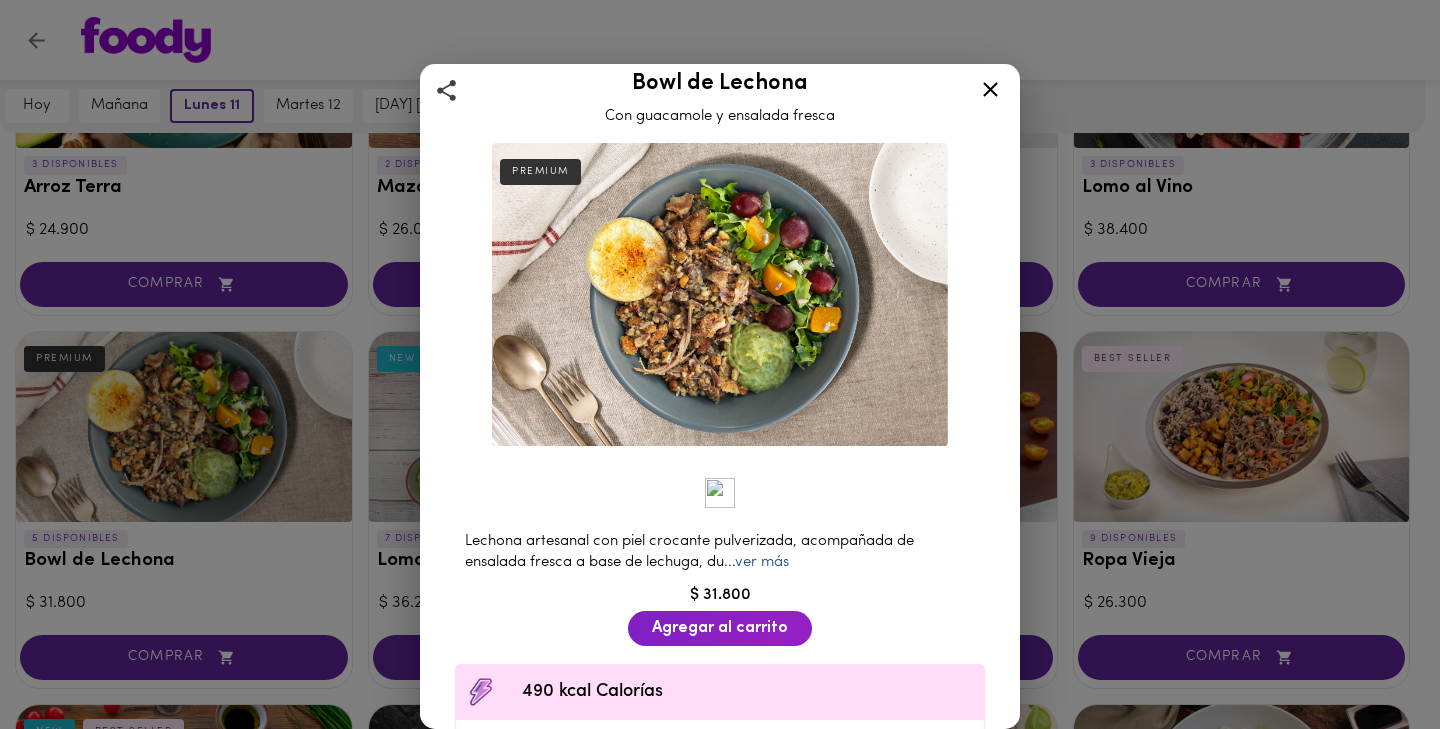 click on "ver más" at bounding box center [762, 562] 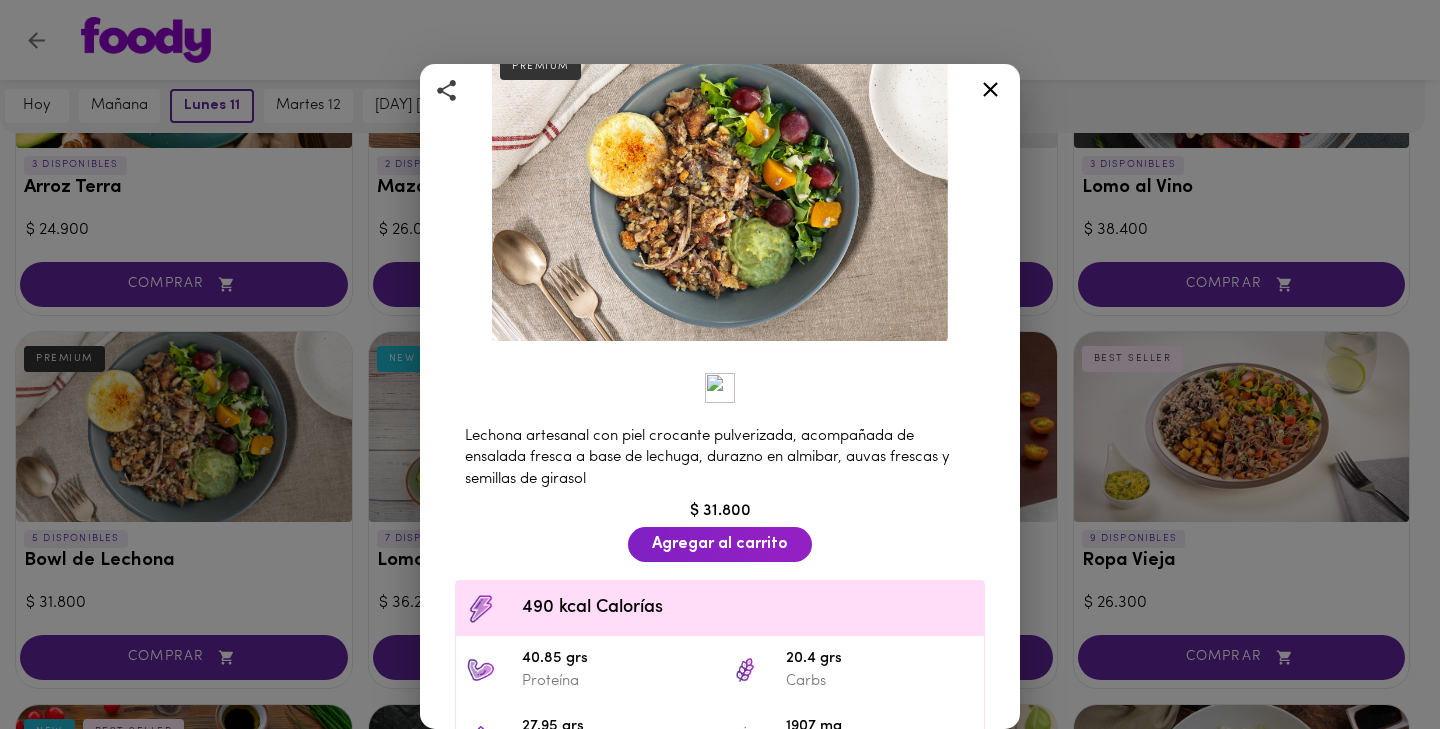 scroll, scrollTop: 103, scrollLeft: 0, axis: vertical 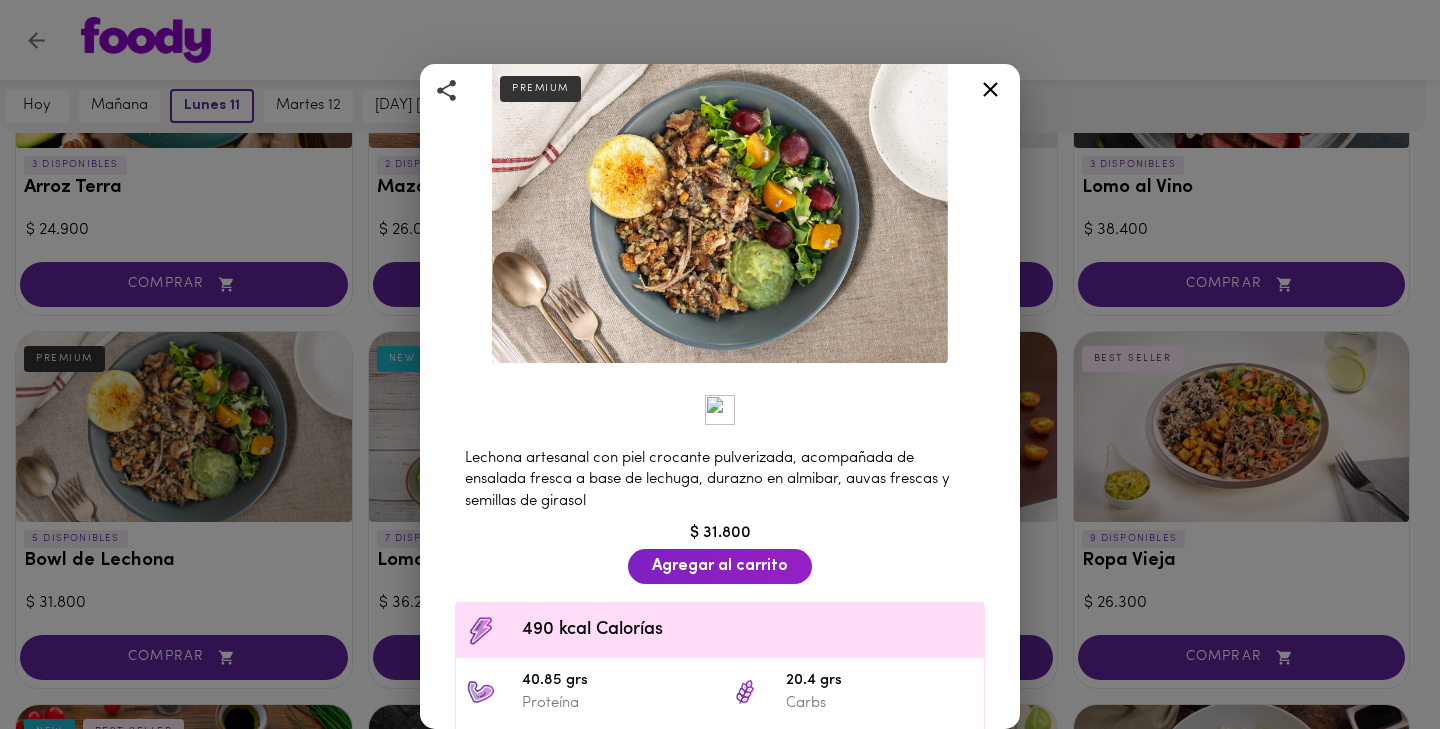 click 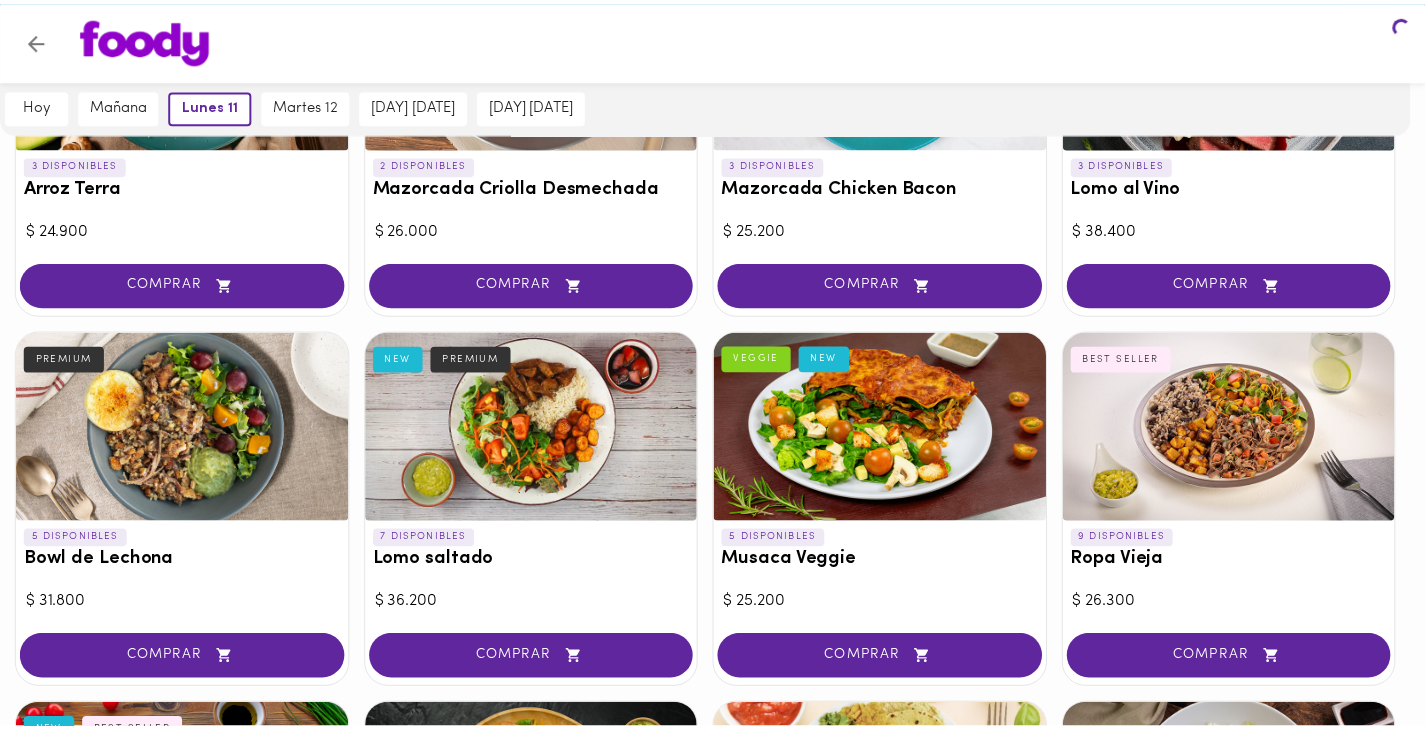 scroll, scrollTop: 0, scrollLeft: 0, axis: both 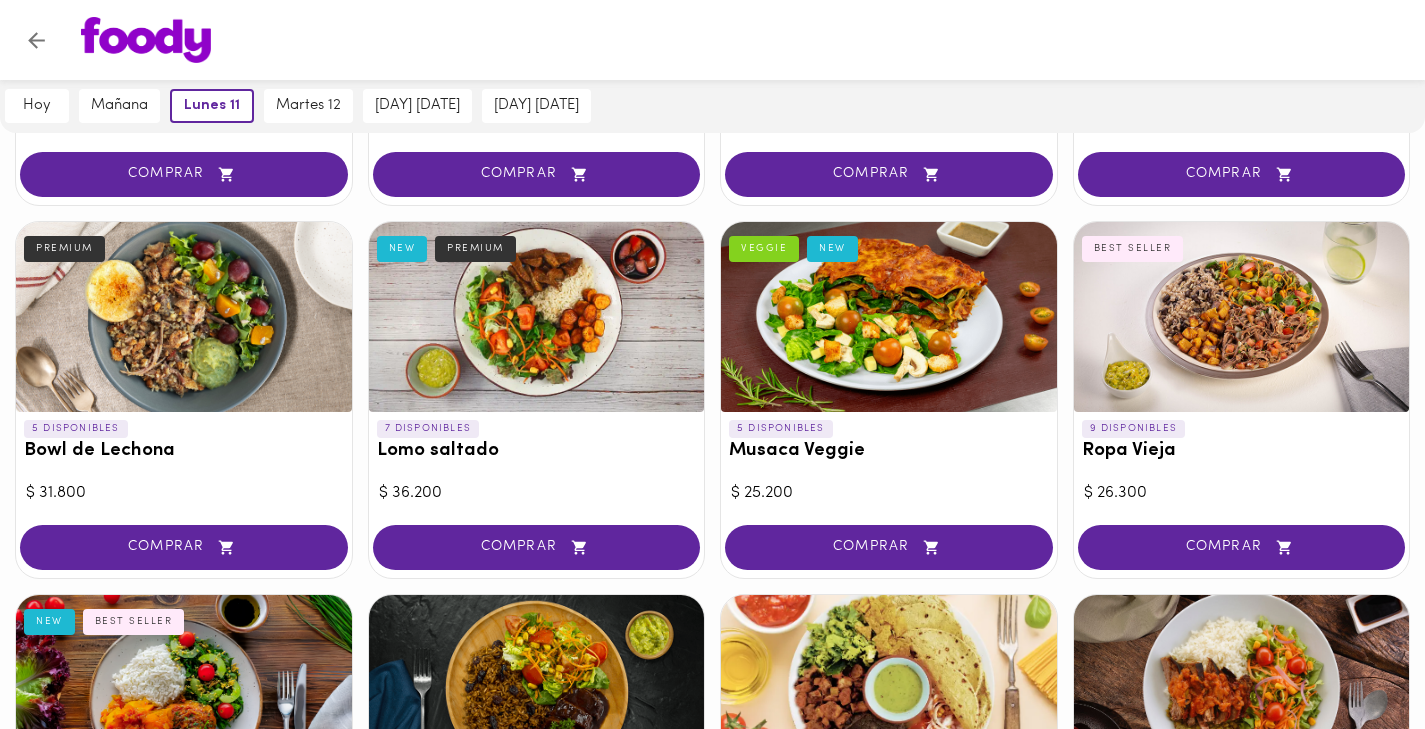 click at bounding box center (537, 317) 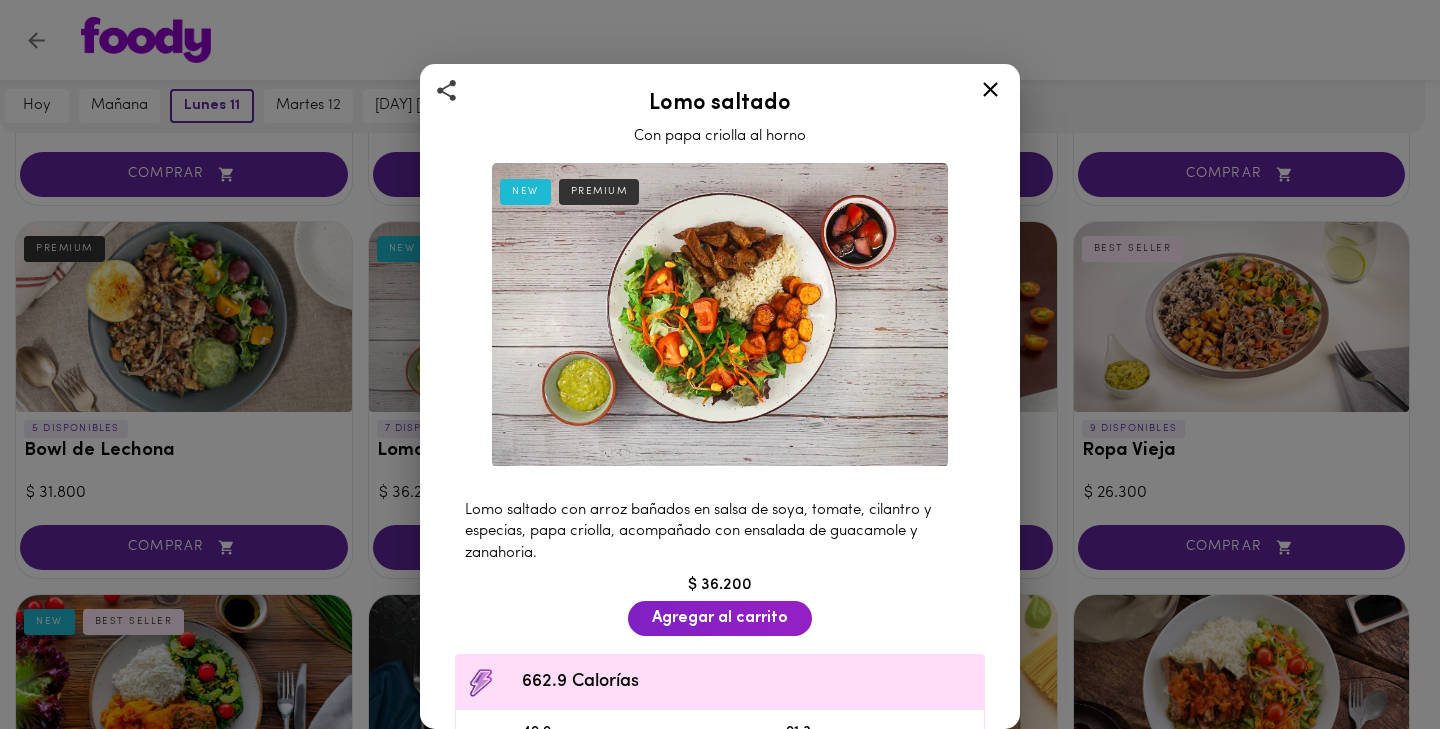 scroll, scrollTop: 335, scrollLeft: 0, axis: vertical 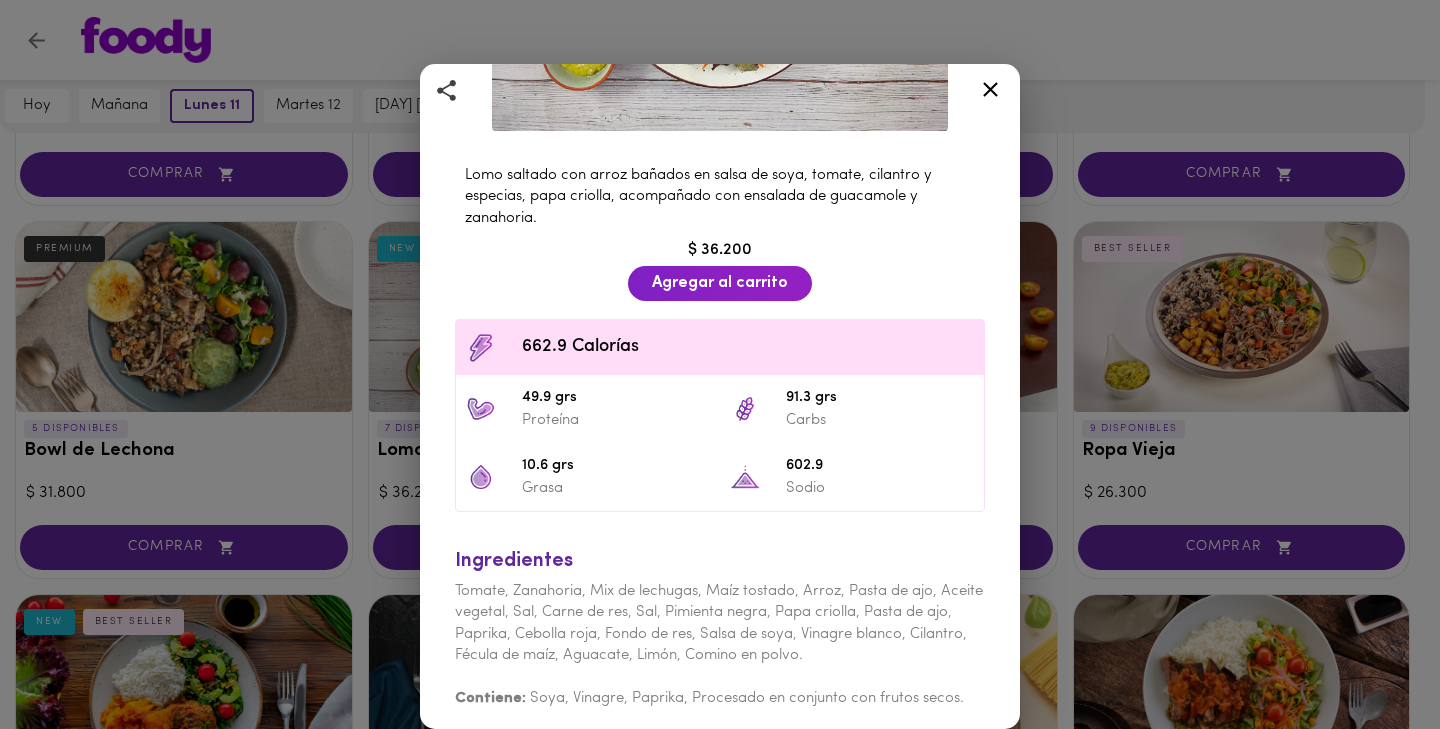 click 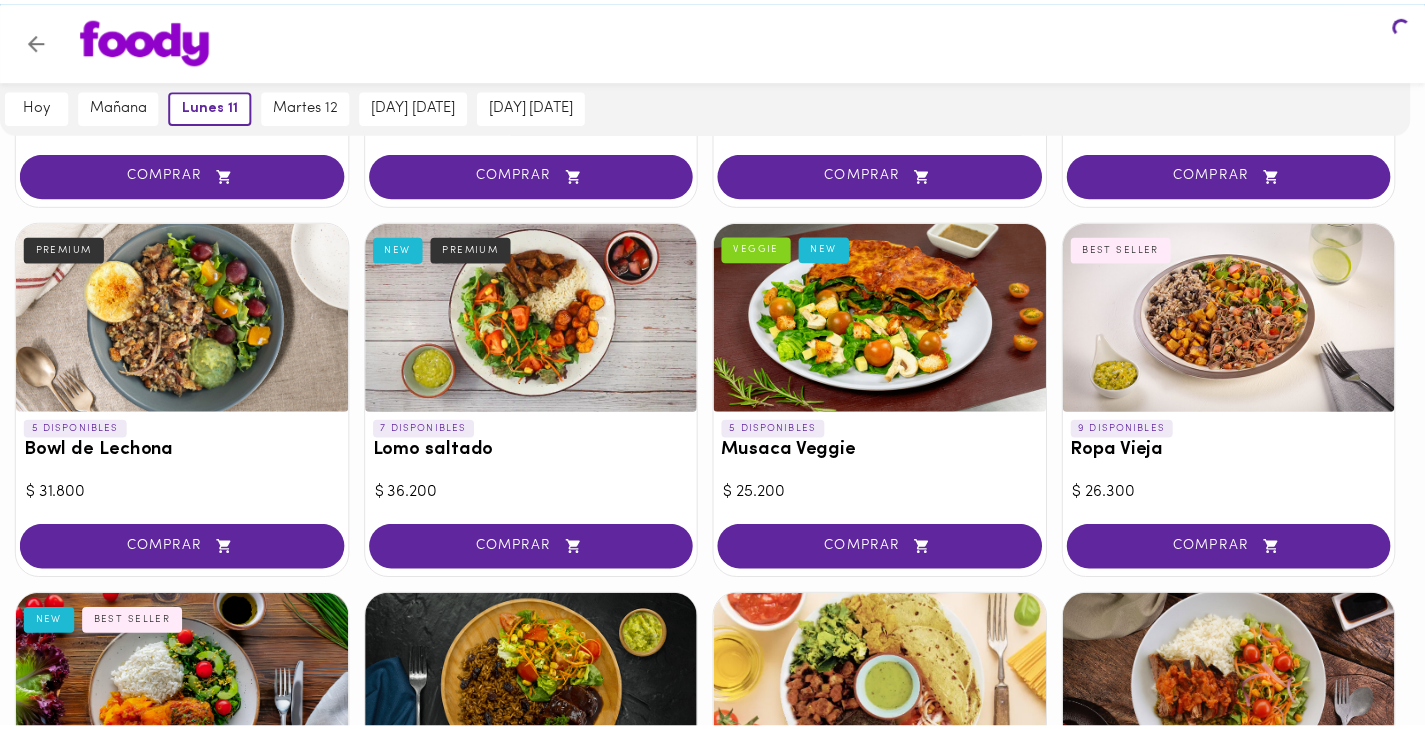 scroll, scrollTop: 0, scrollLeft: 0, axis: both 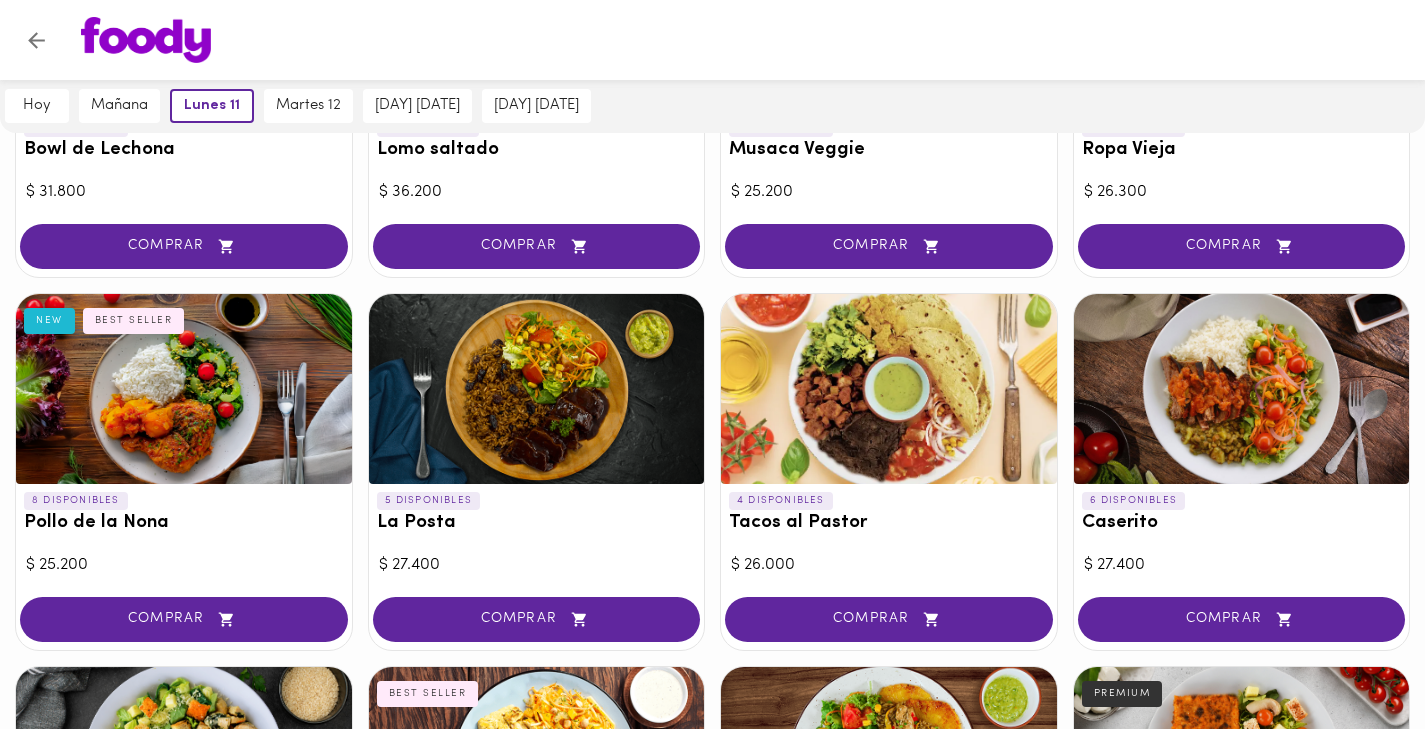 click at bounding box center [889, 389] 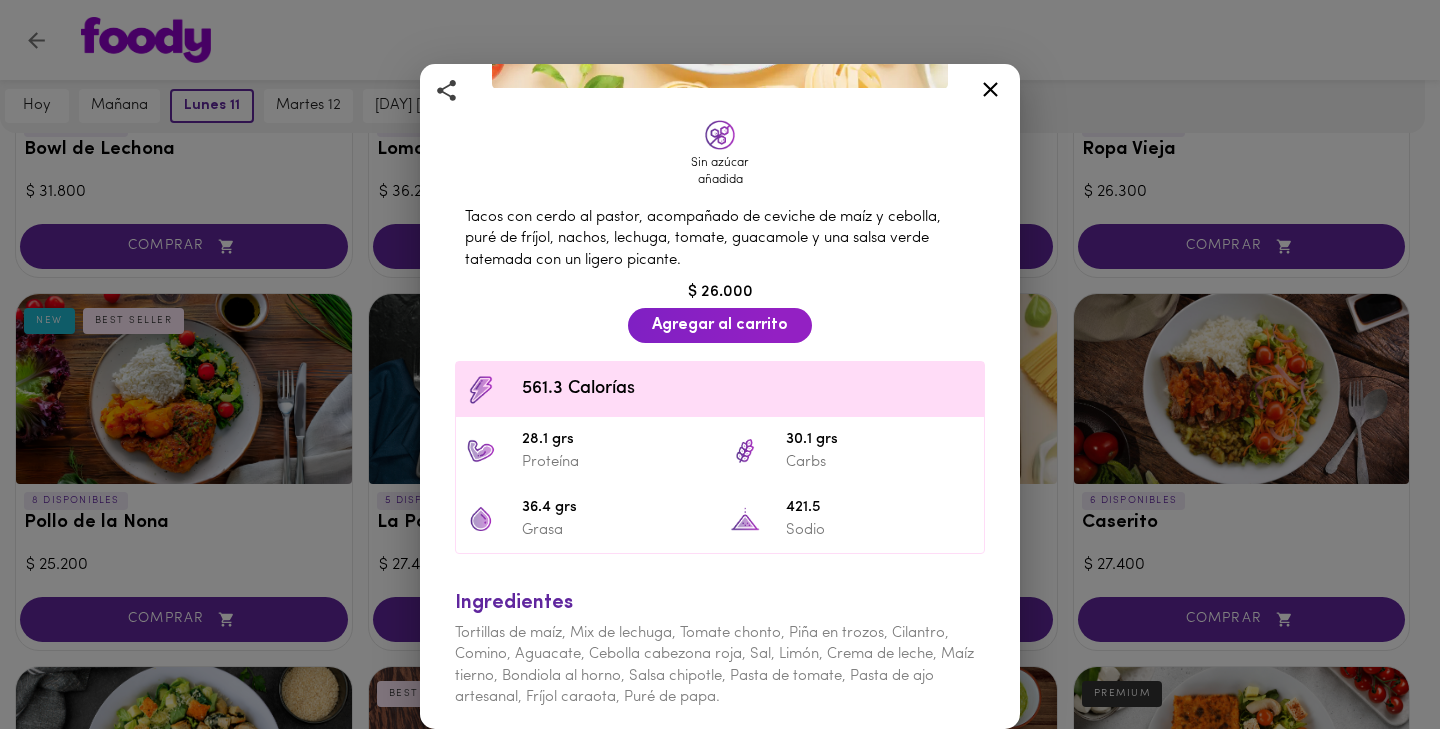 scroll, scrollTop: 402, scrollLeft: 0, axis: vertical 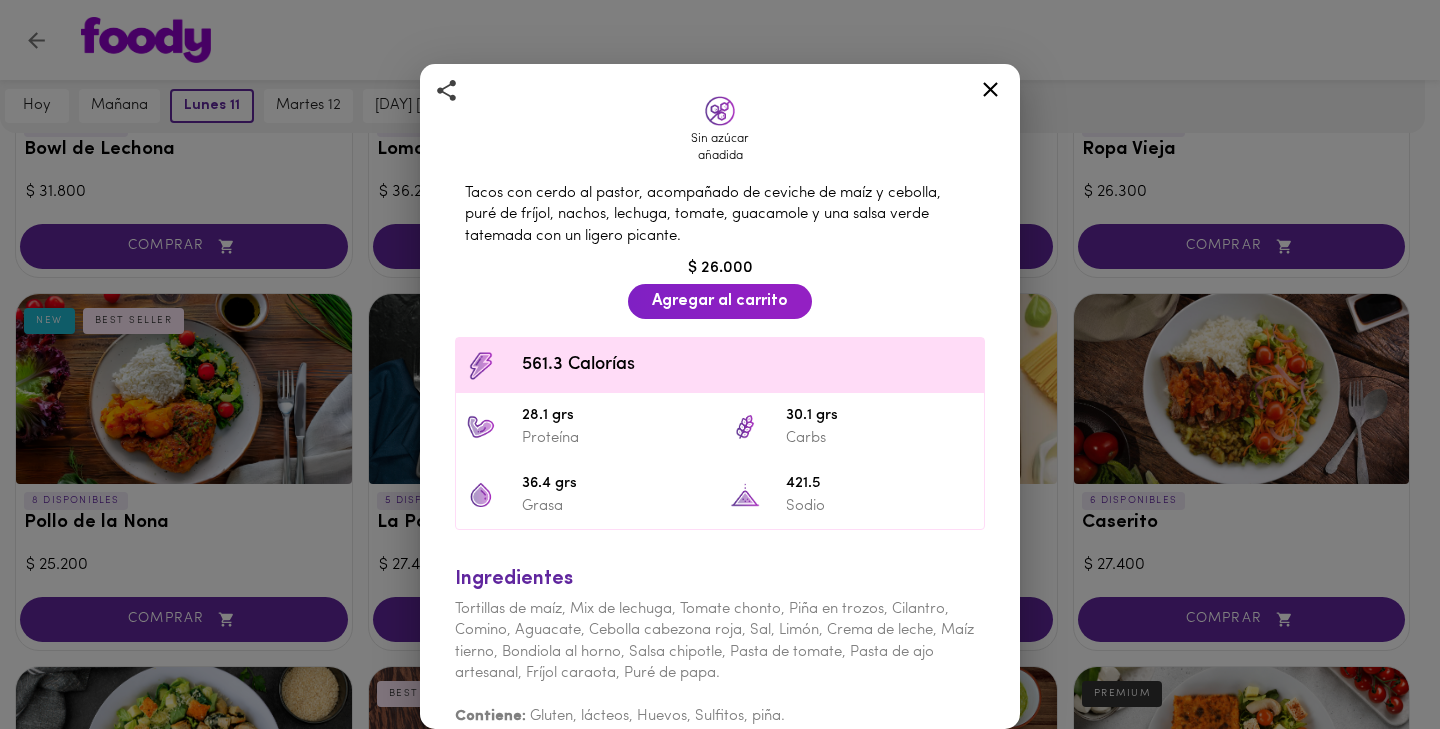 click 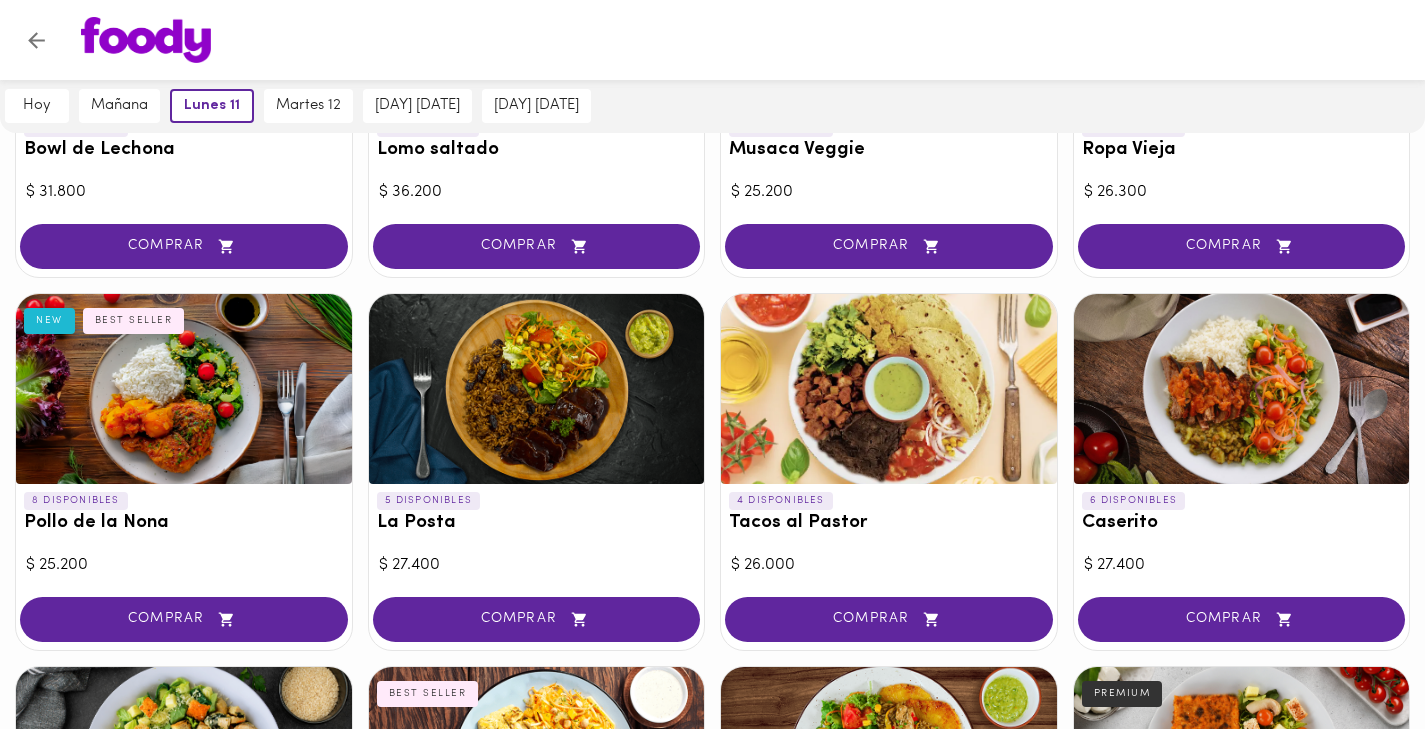 click at bounding box center (1242, 389) 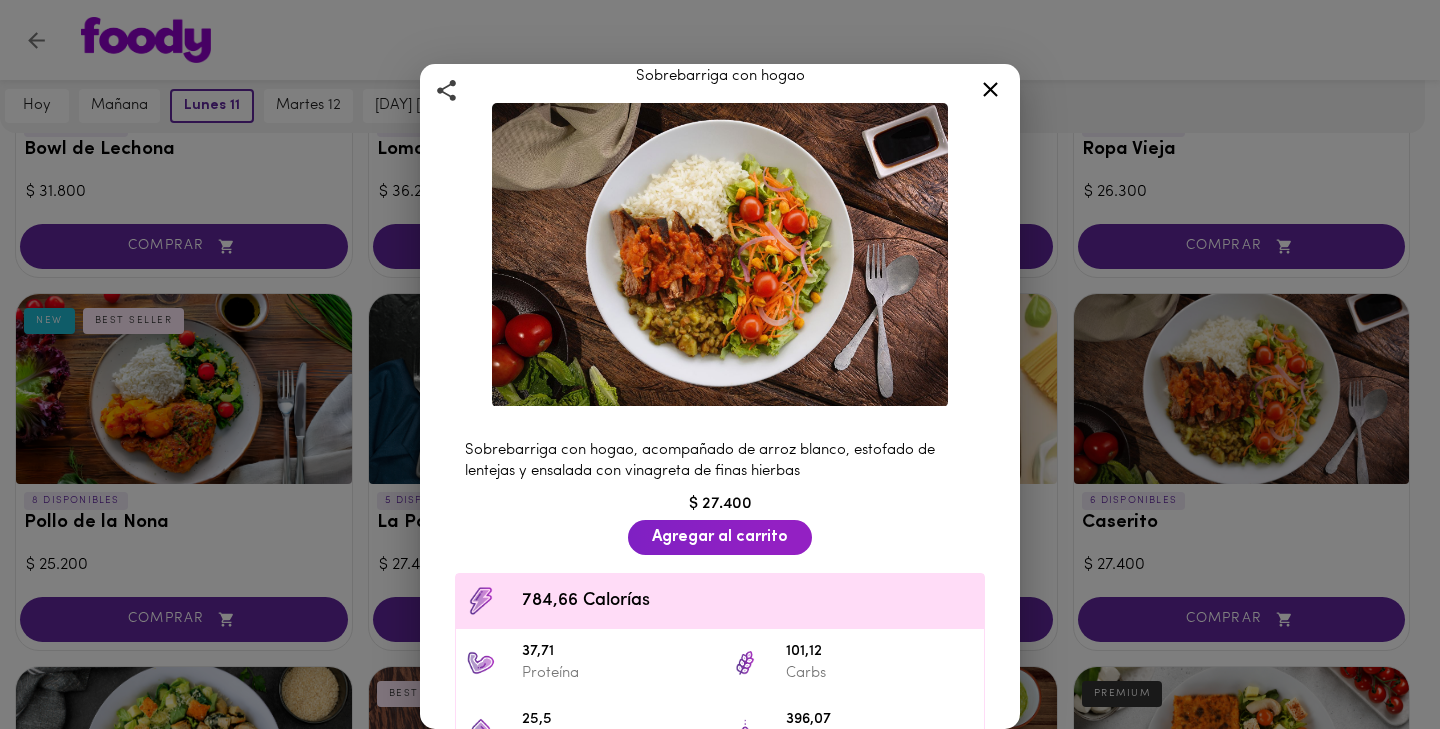 scroll, scrollTop: 61, scrollLeft: 0, axis: vertical 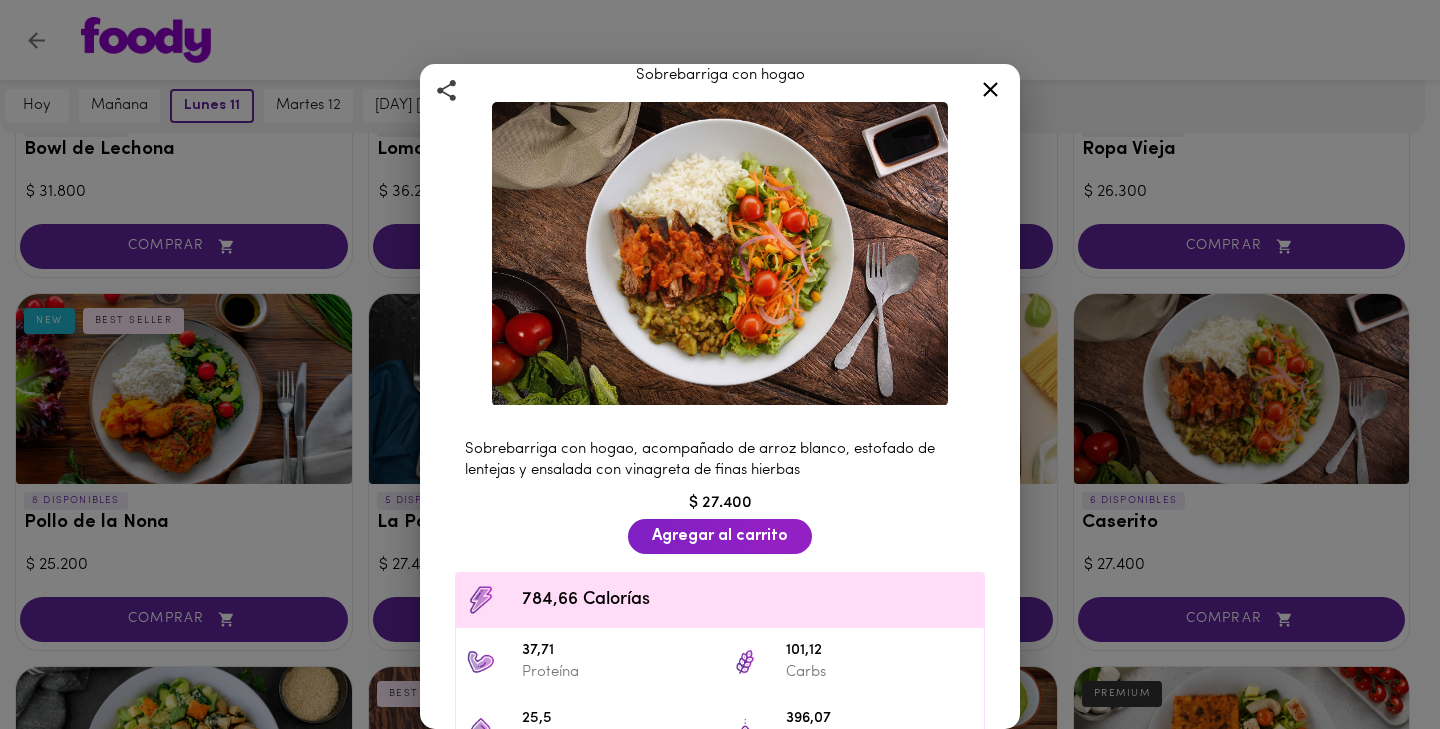 click 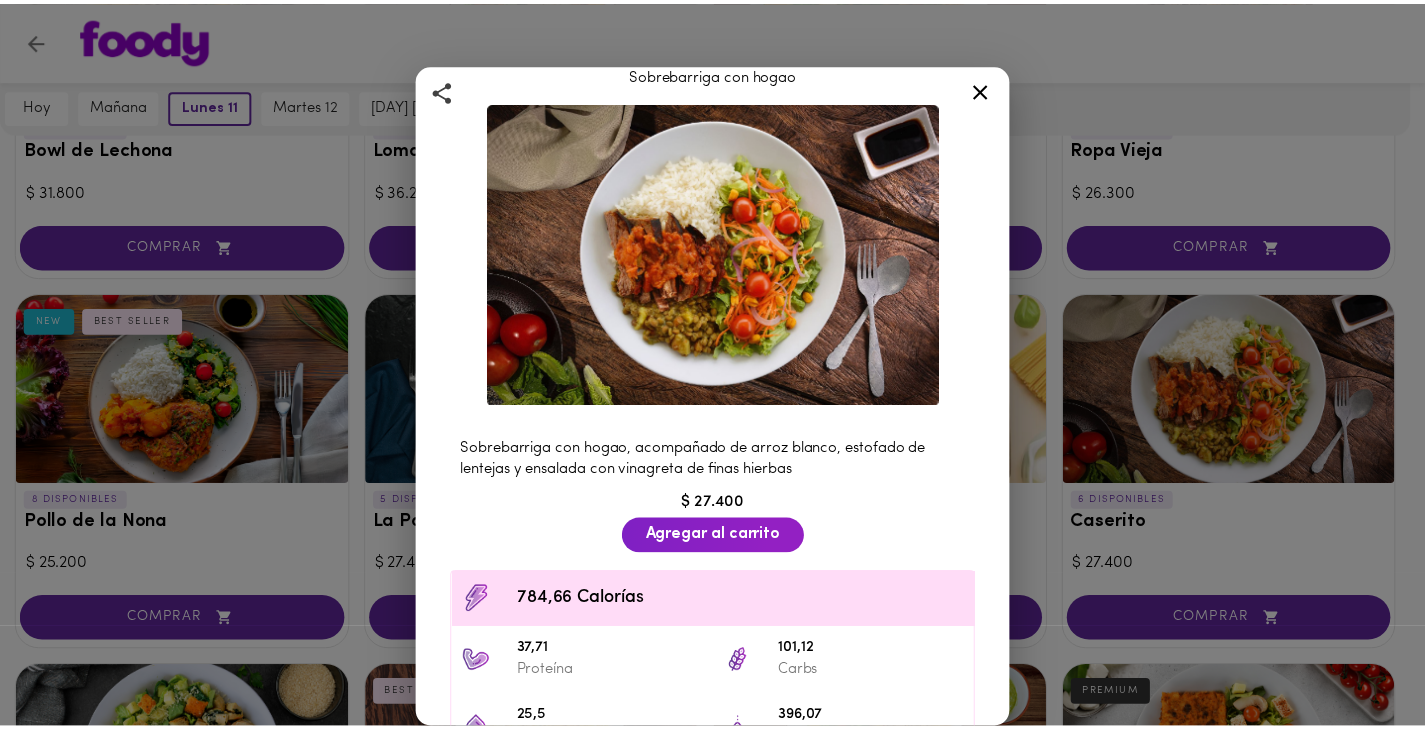 scroll, scrollTop: 0, scrollLeft: 0, axis: both 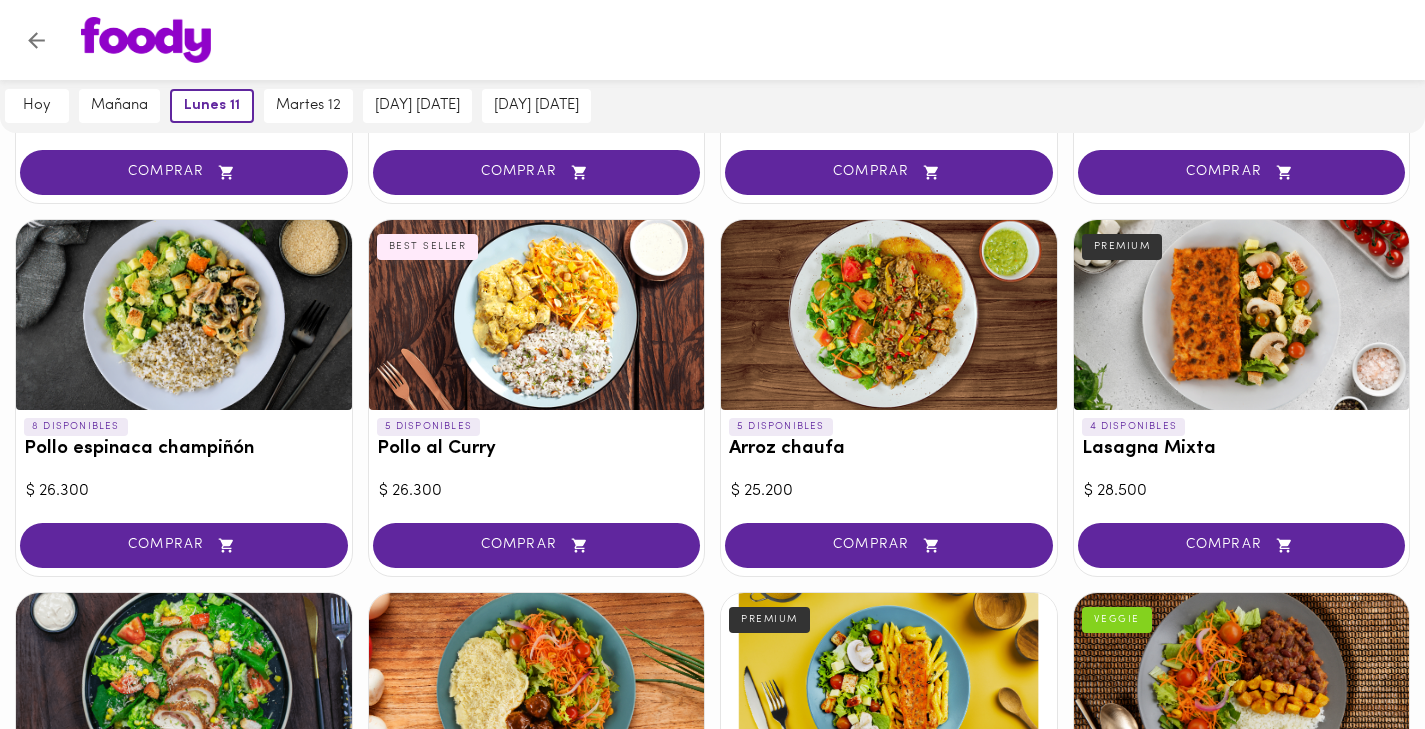 click at bounding box center [537, 315] 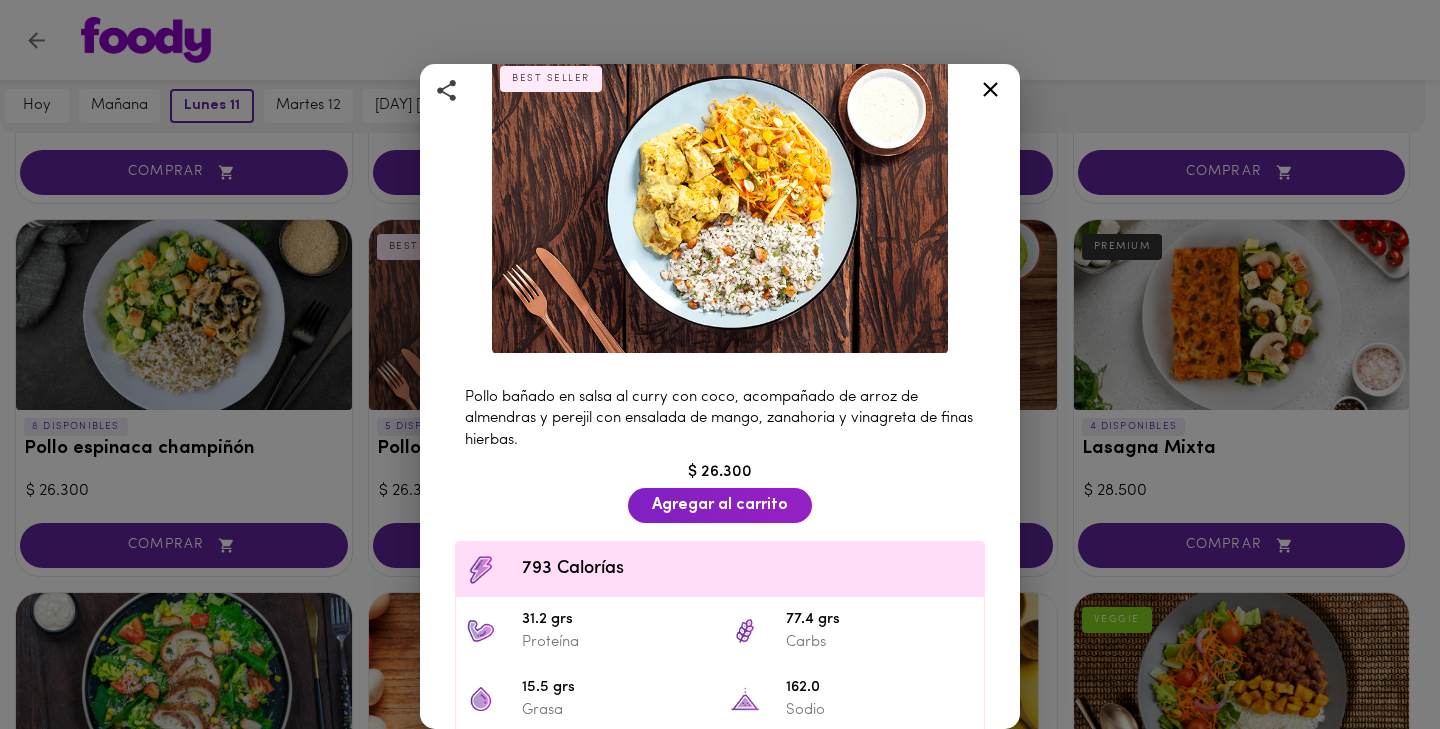scroll, scrollTop: 249, scrollLeft: 0, axis: vertical 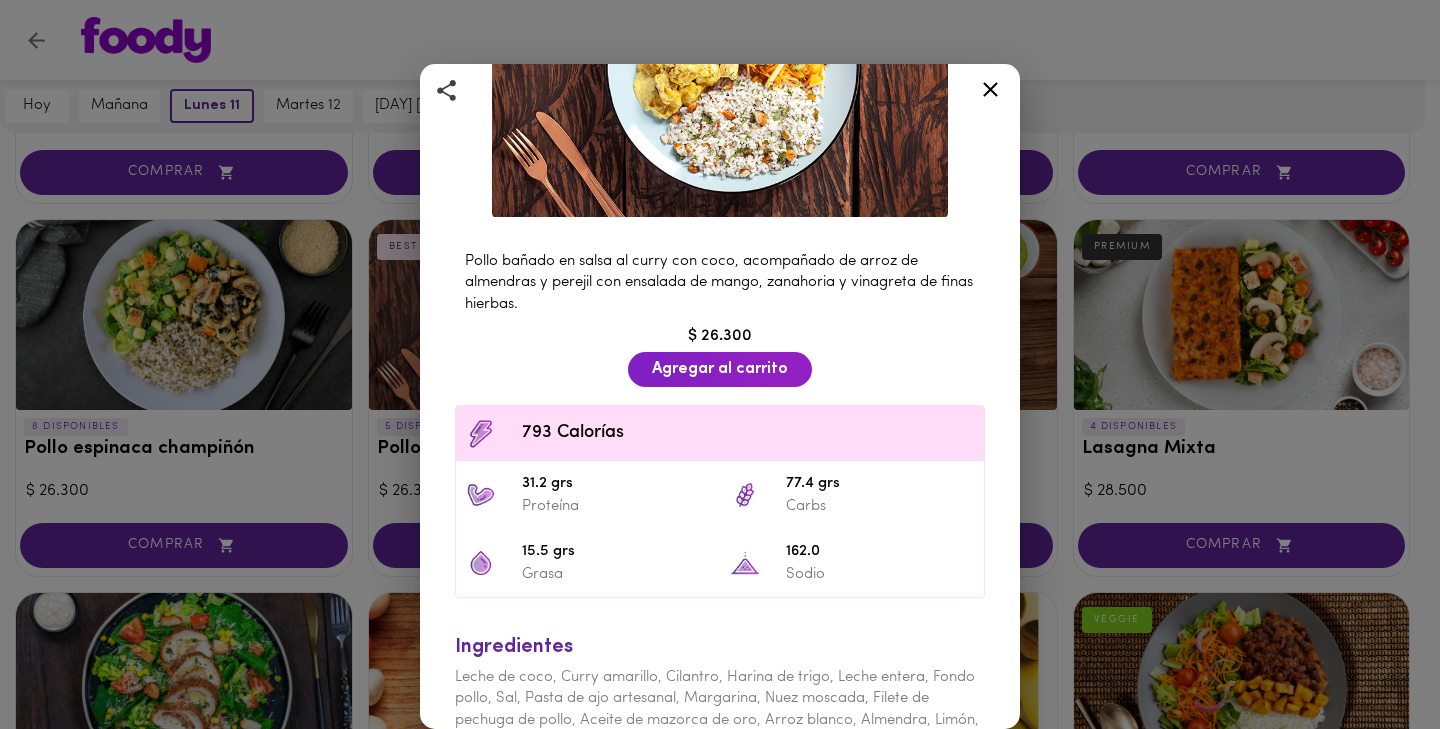 click 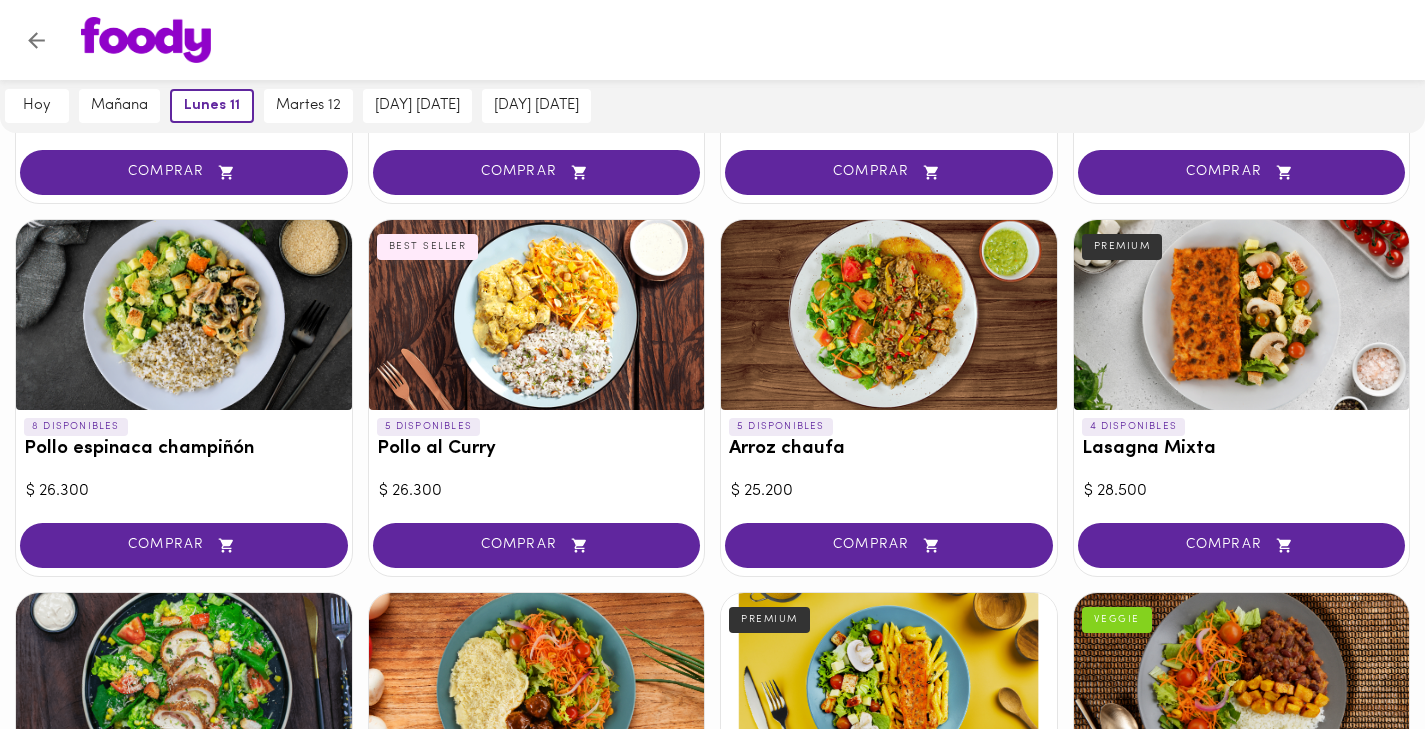 click at bounding box center (184, 315) 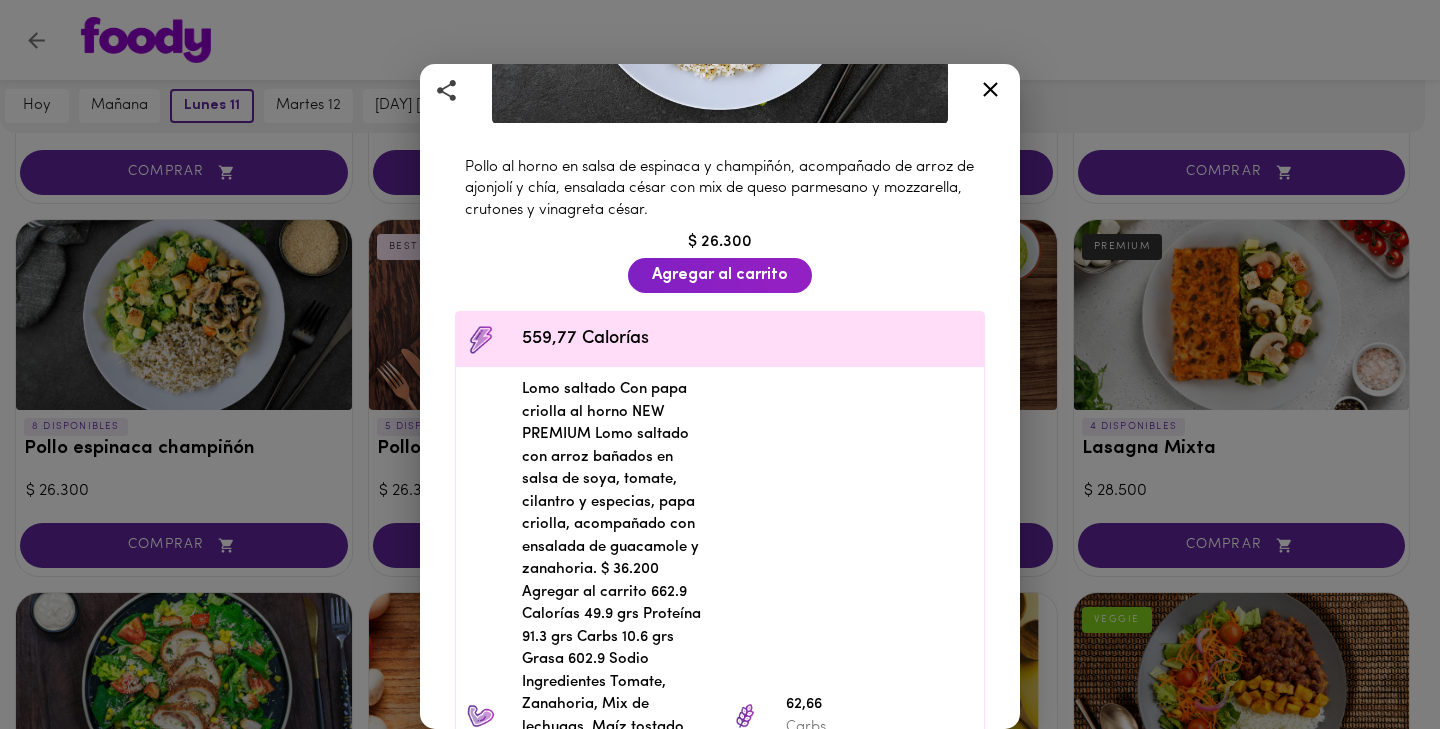 scroll, scrollTop: 356, scrollLeft: 0, axis: vertical 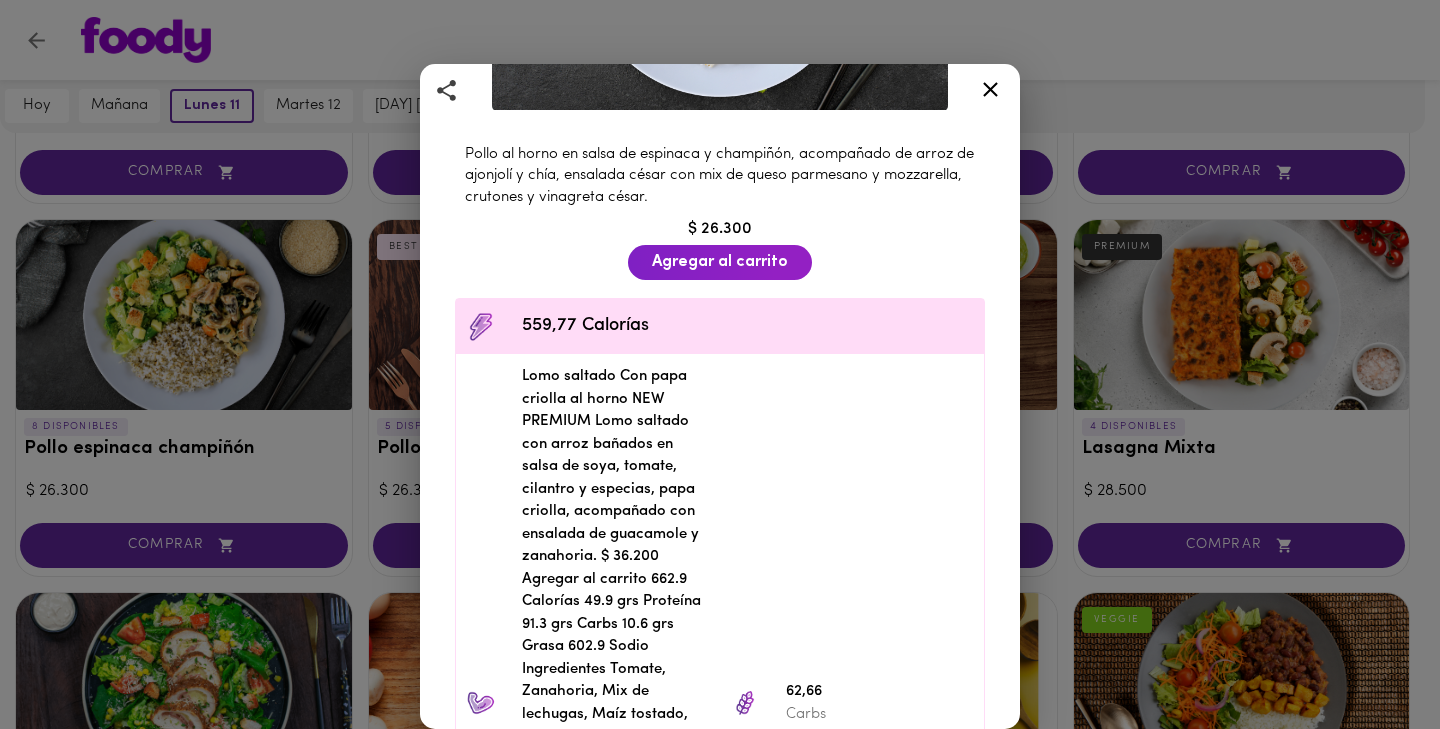 click 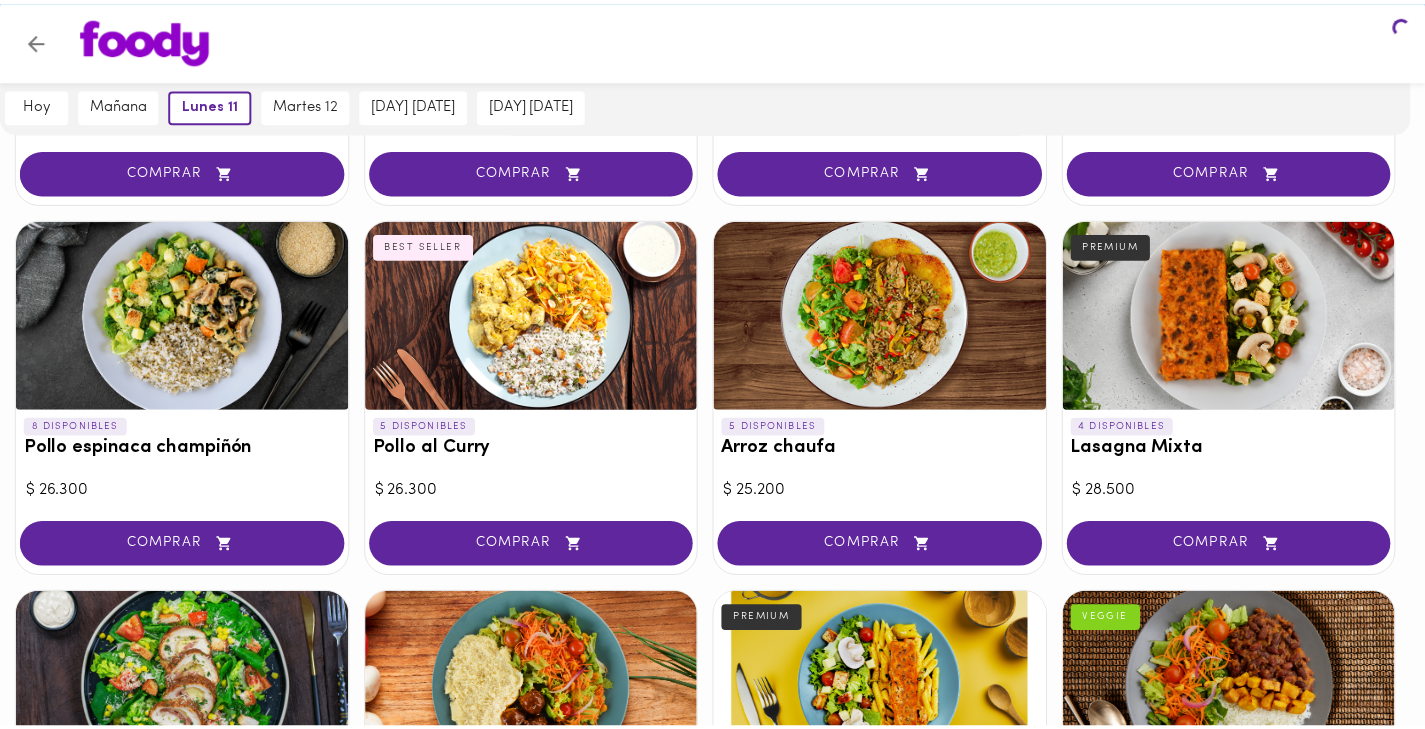 scroll, scrollTop: 0, scrollLeft: 0, axis: both 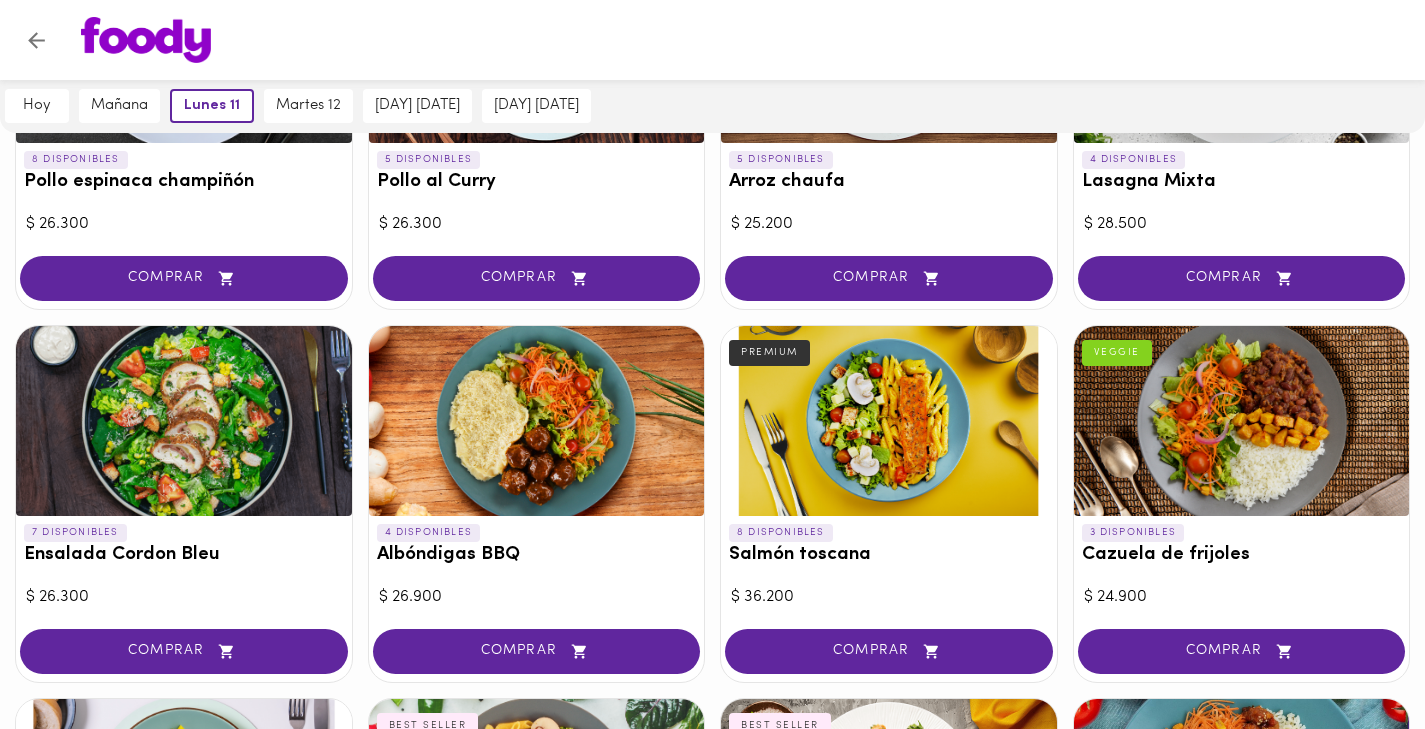 click at bounding box center (184, 421) 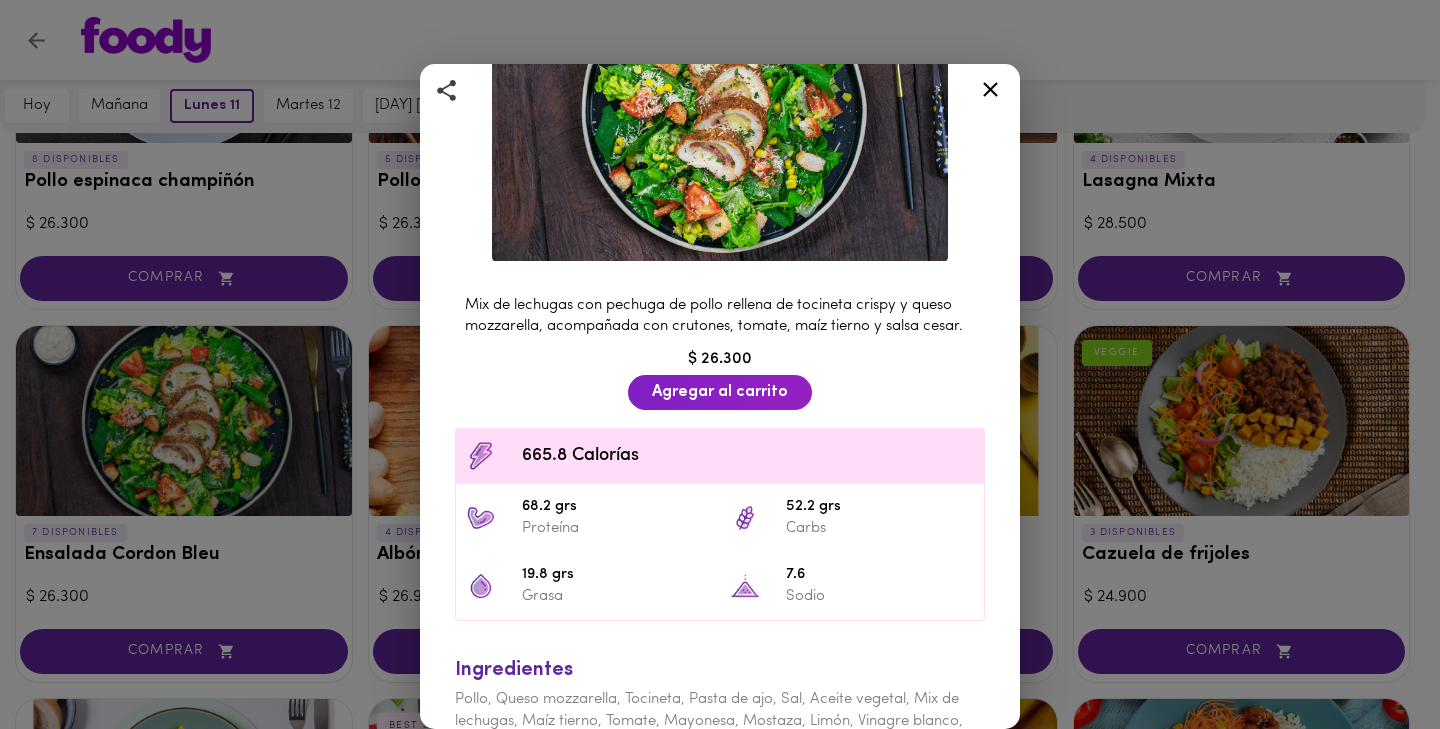 scroll, scrollTop: 205, scrollLeft: 0, axis: vertical 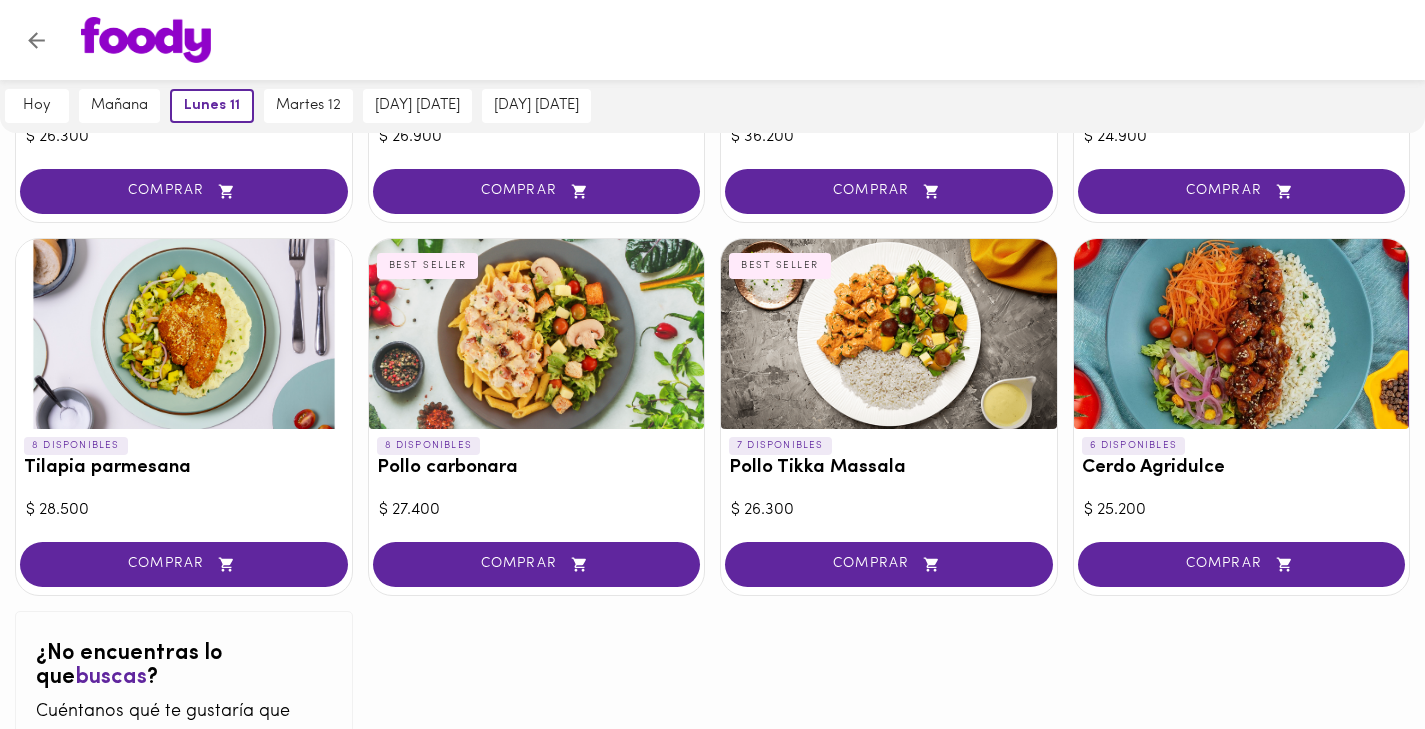 click at bounding box center [537, 334] 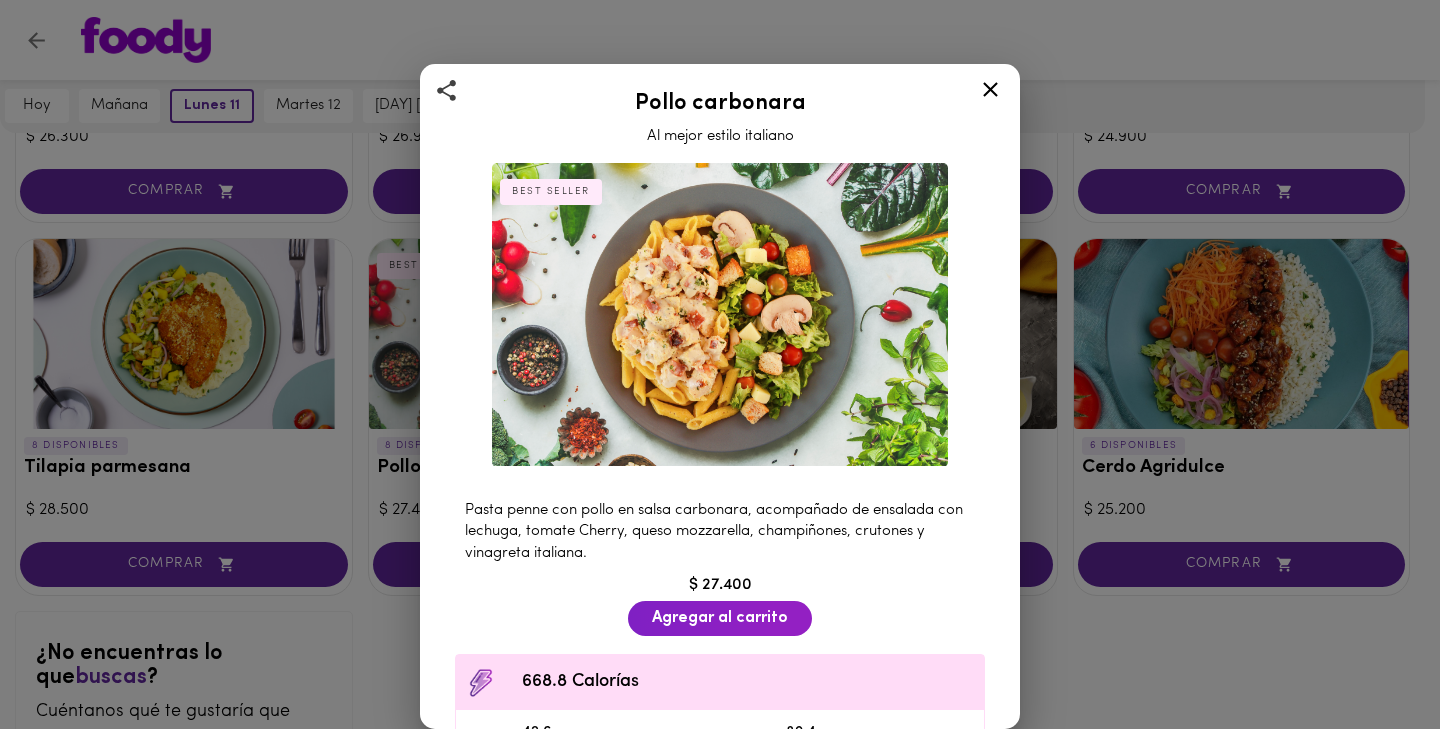 click 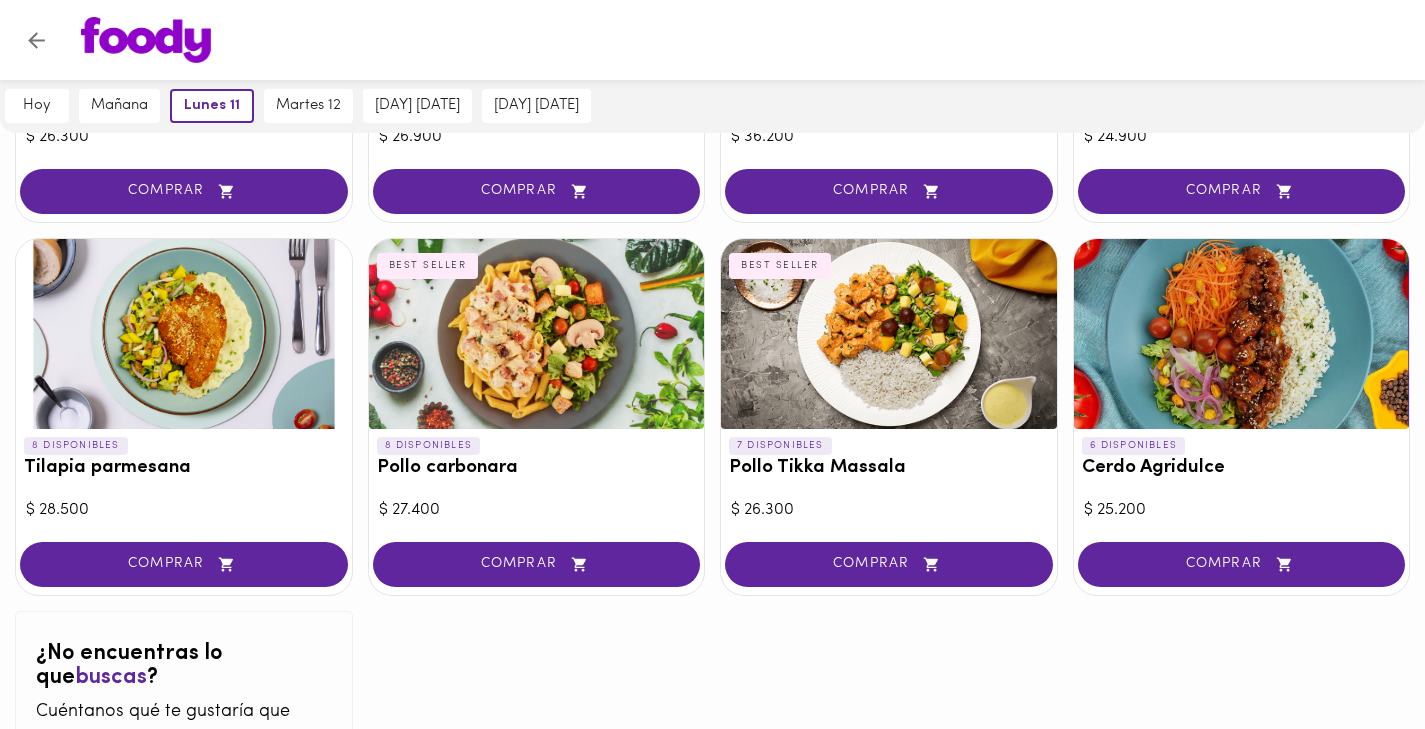 click at bounding box center [1242, 334] 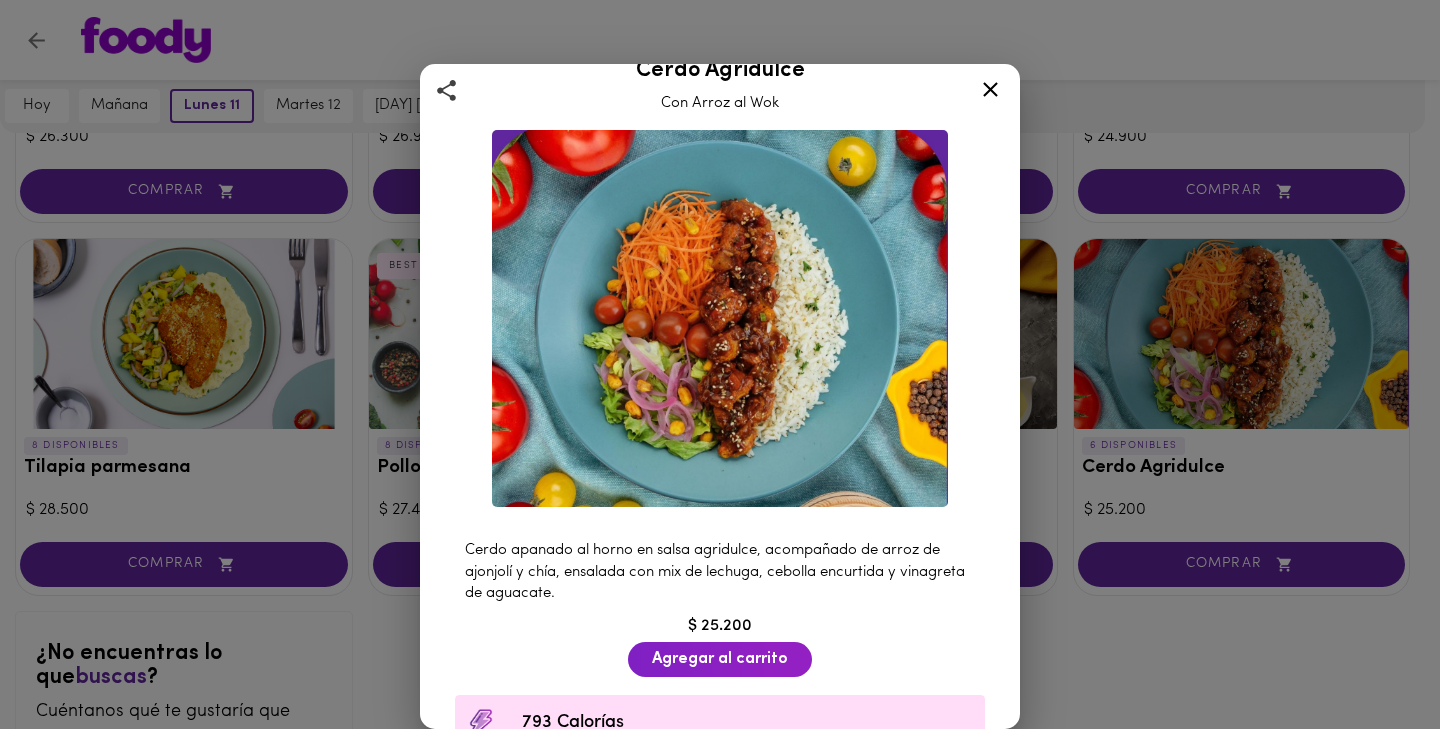 scroll, scrollTop: 48, scrollLeft: 0, axis: vertical 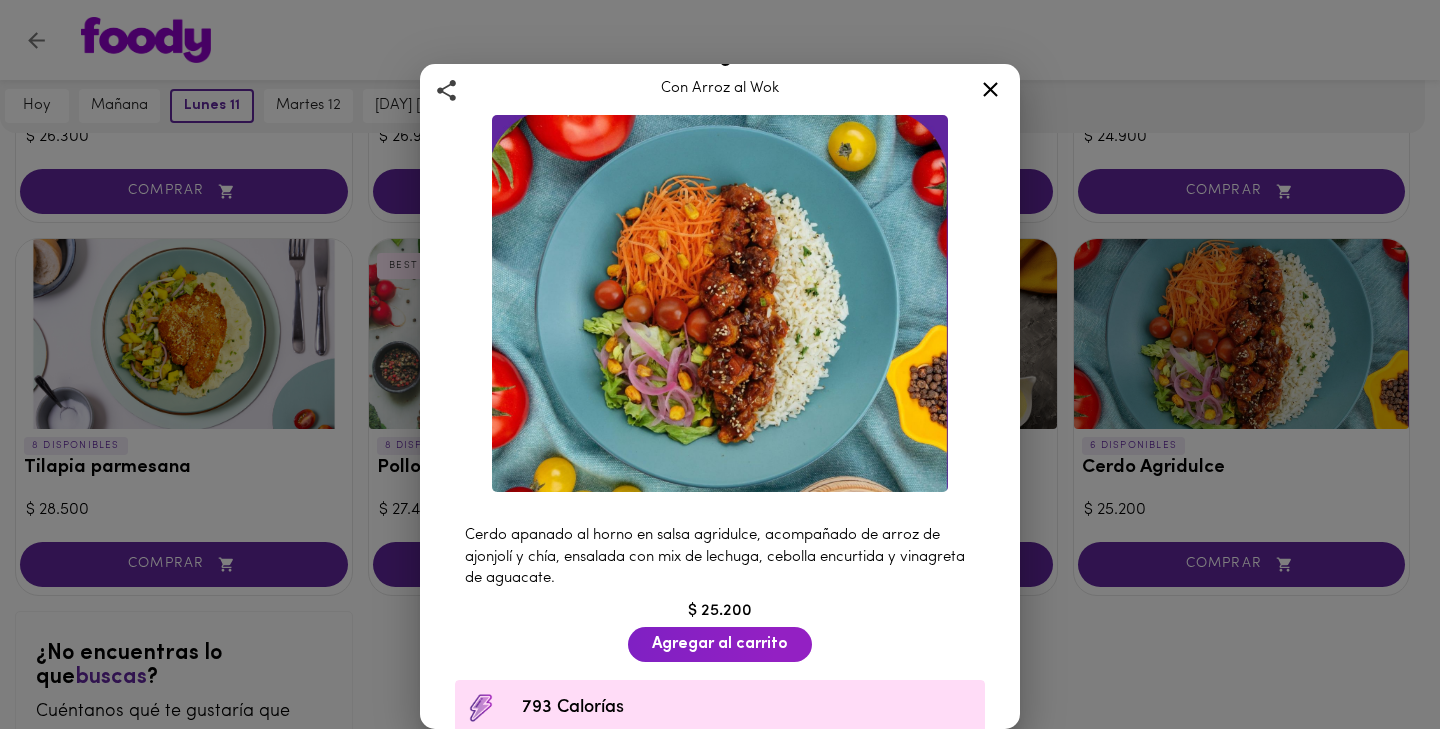 click 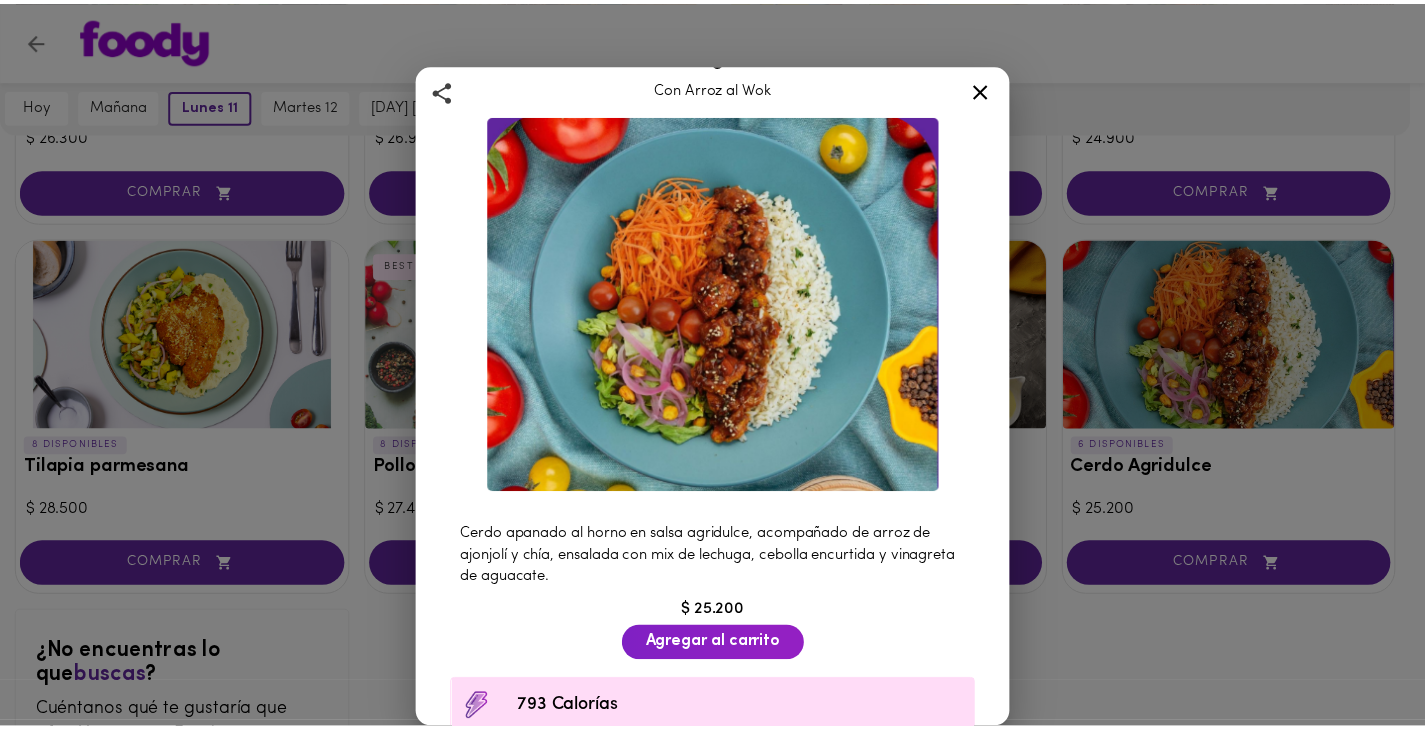 scroll, scrollTop: 0, scrollLeft: 0, axis: both 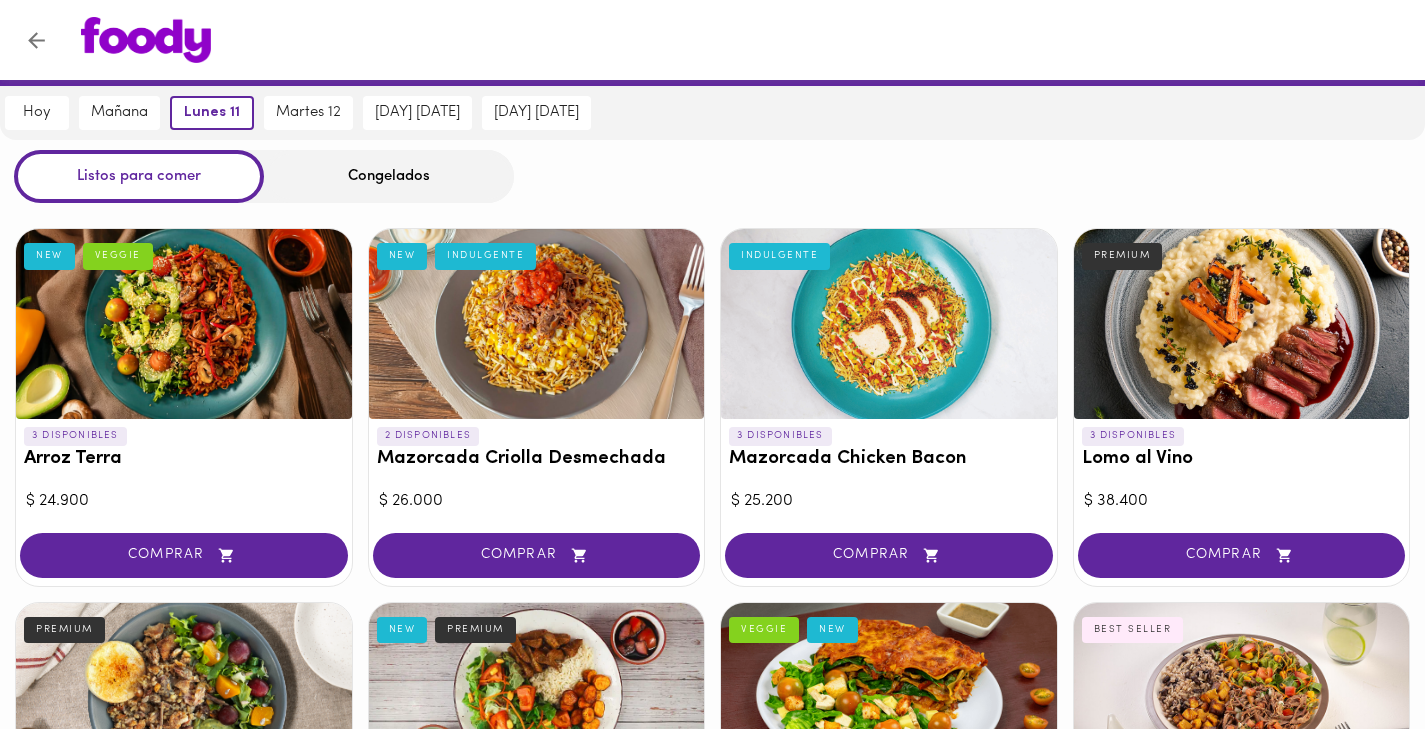 click at bounding box center (184, 324) 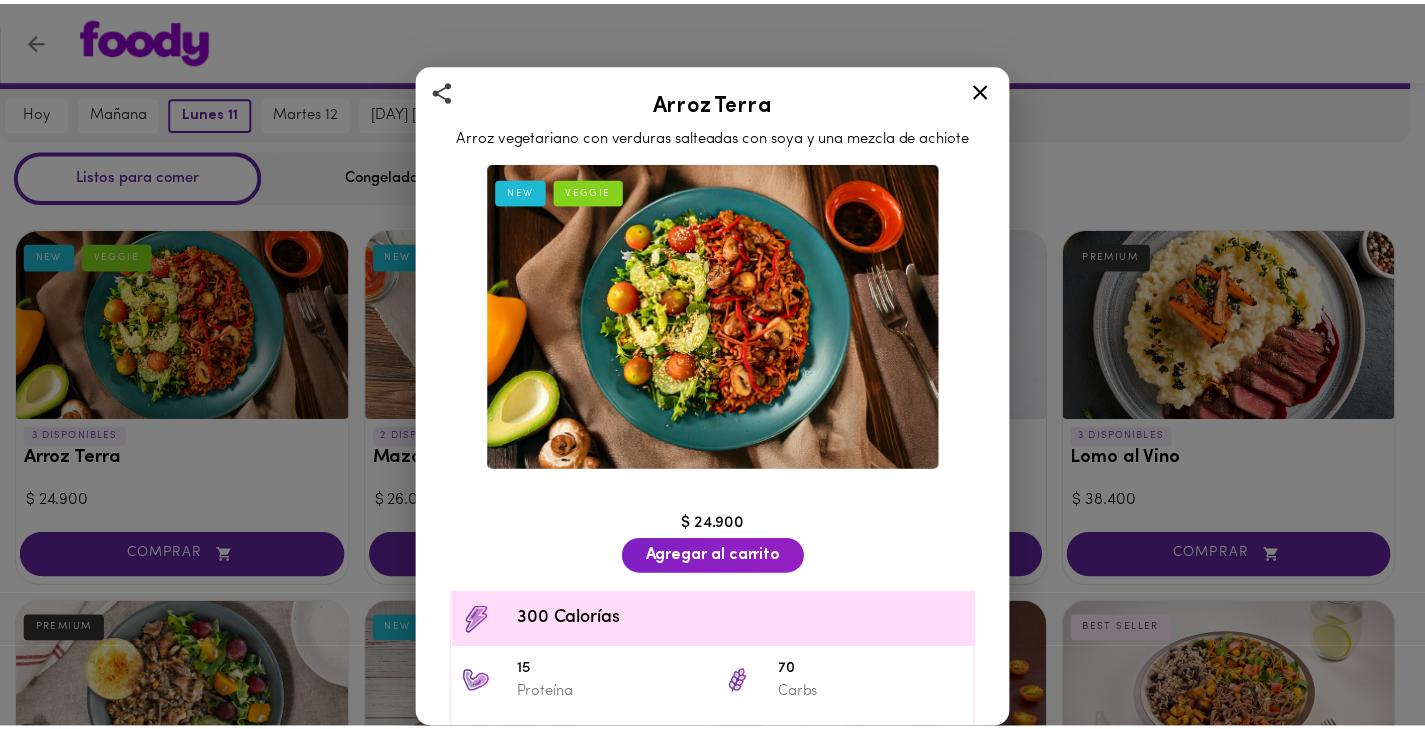scroll, scrollTop: 0, scrollLeft: 0, axis: both 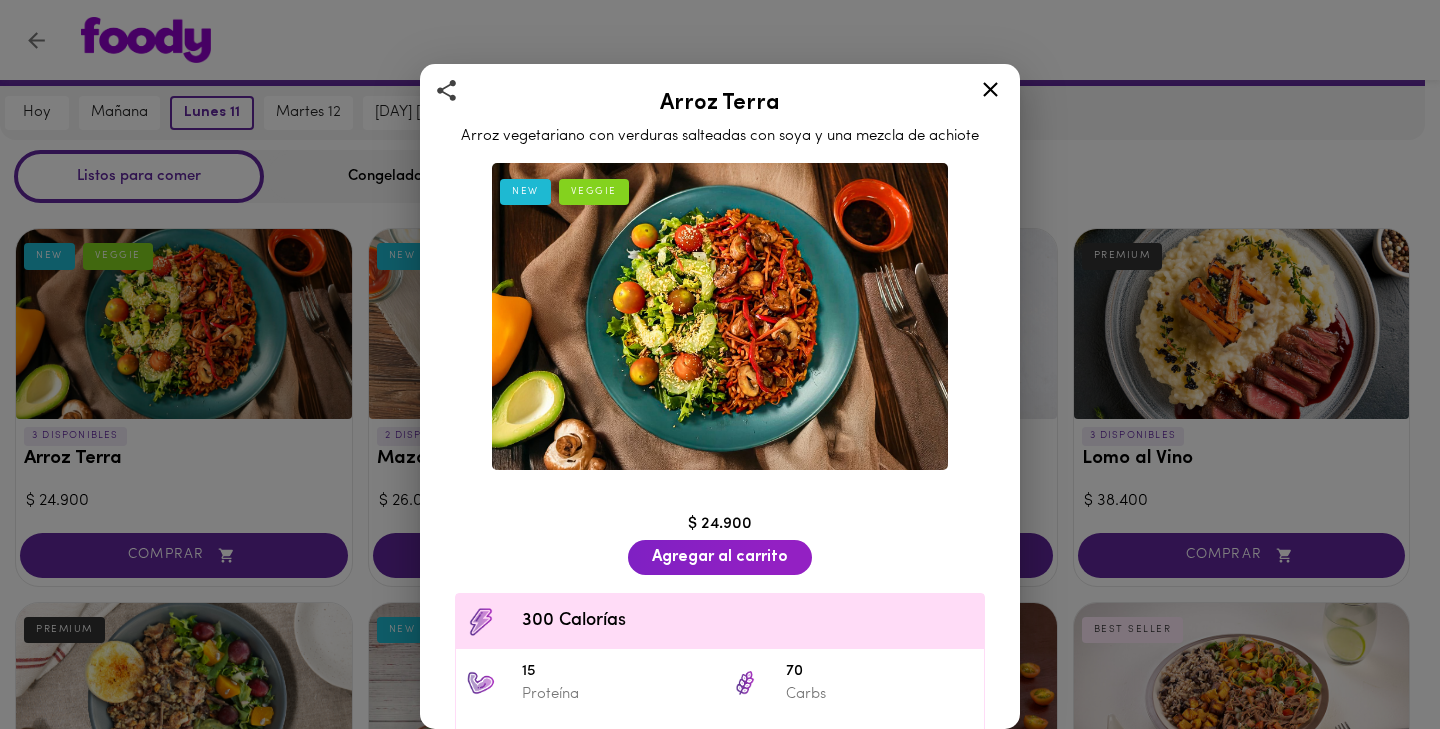 click 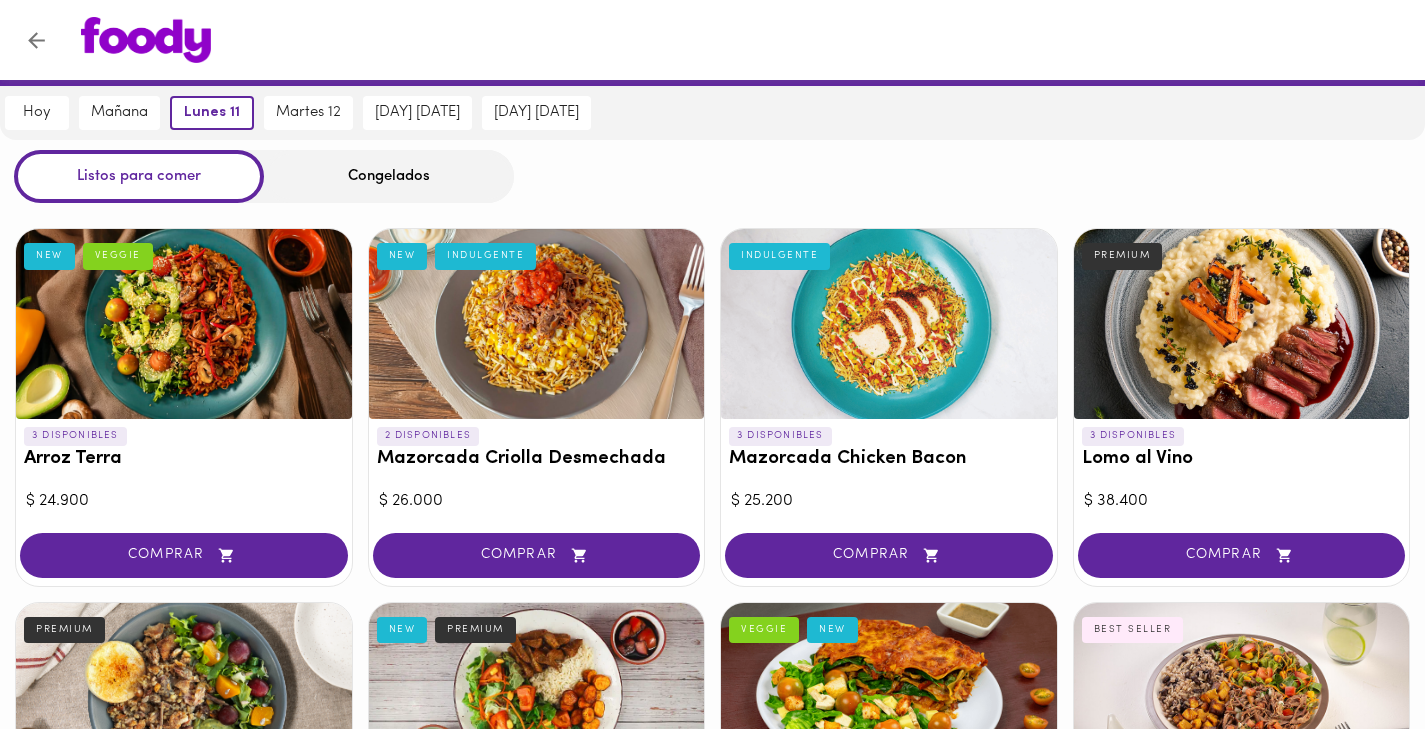 click at bounding box center (537, 324) 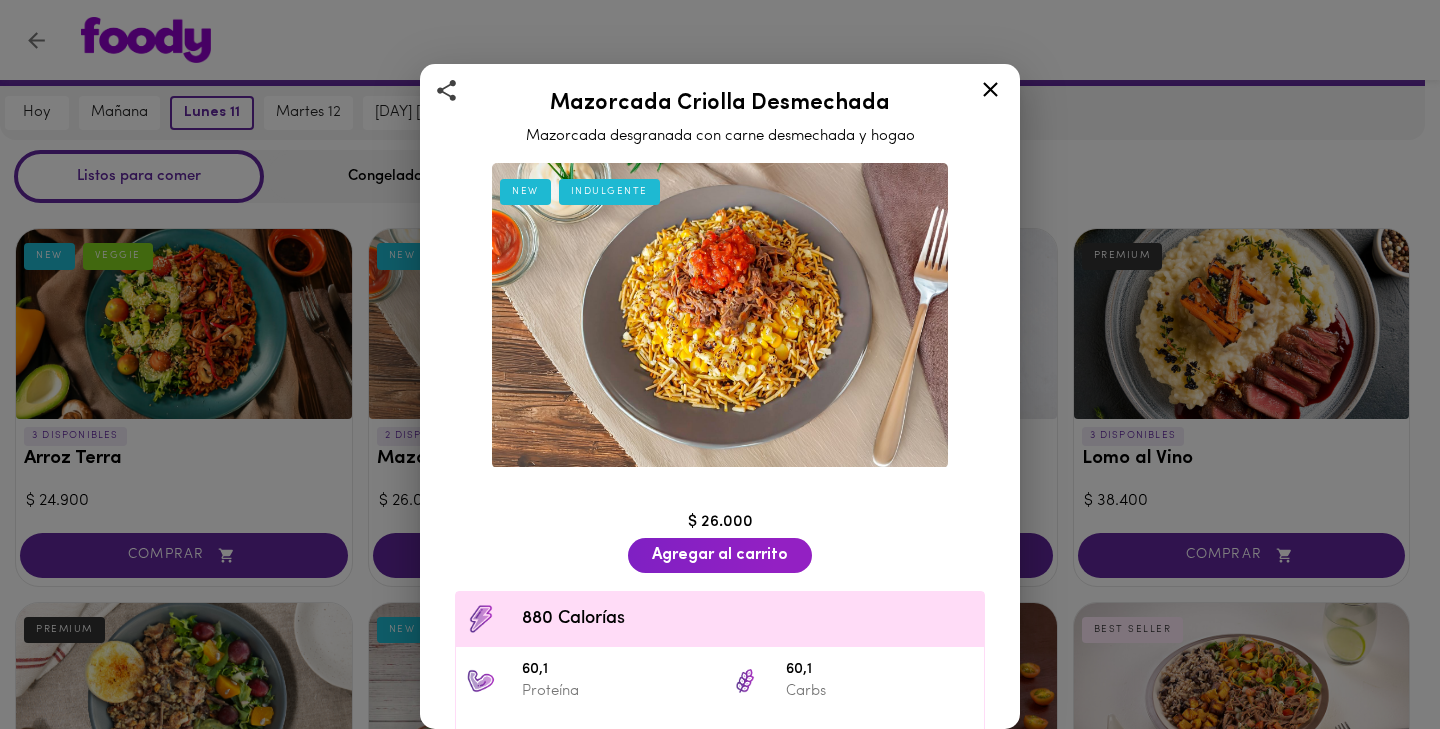 click 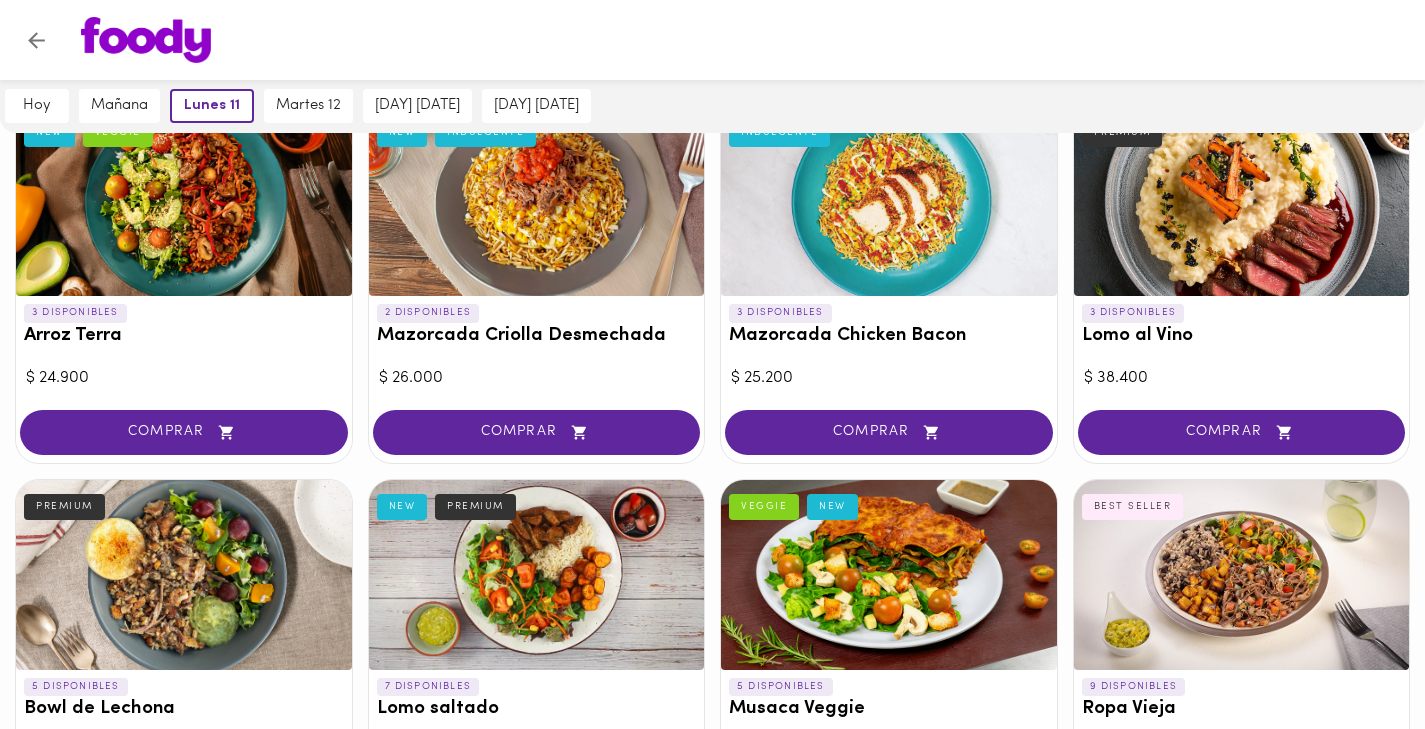 scroll, scrollTop: 225, scrollLeft: 0, axis: vertical 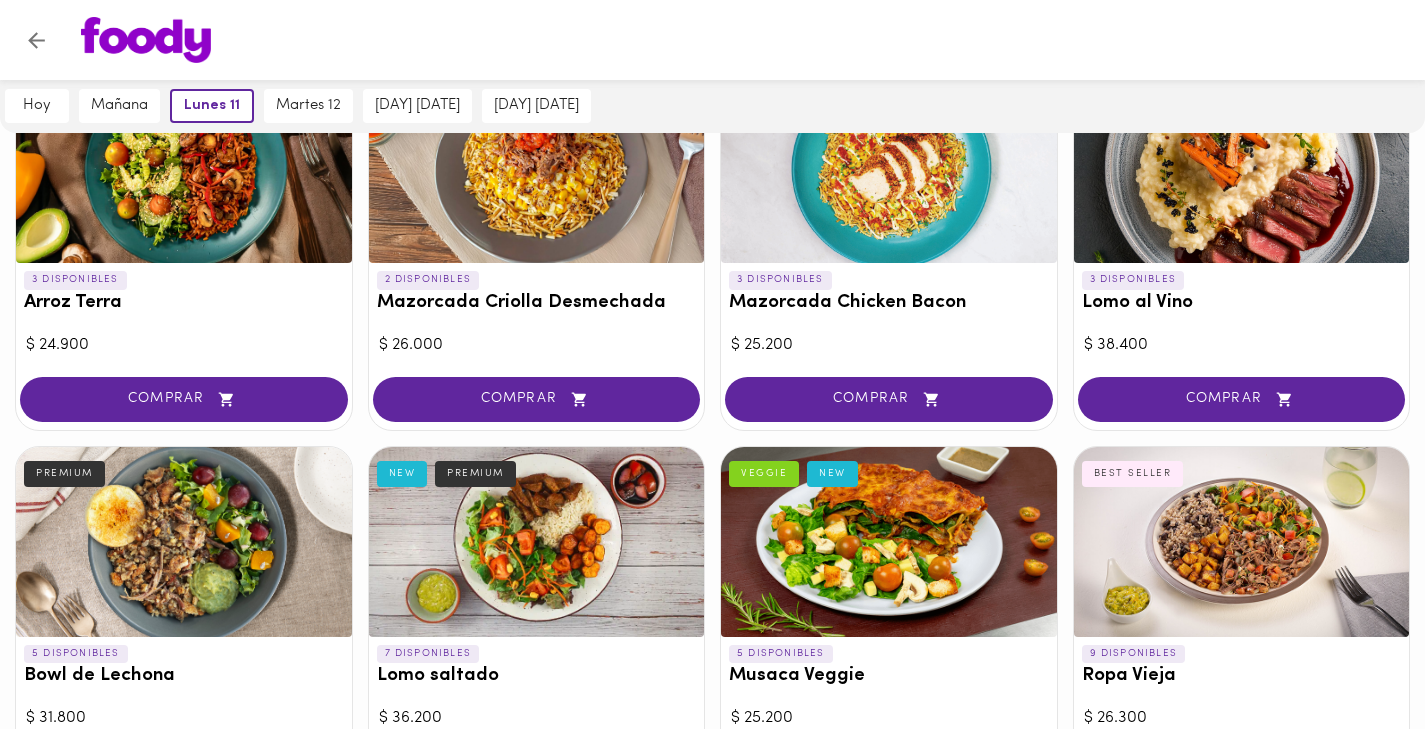 click at bounding box center (889, 168) 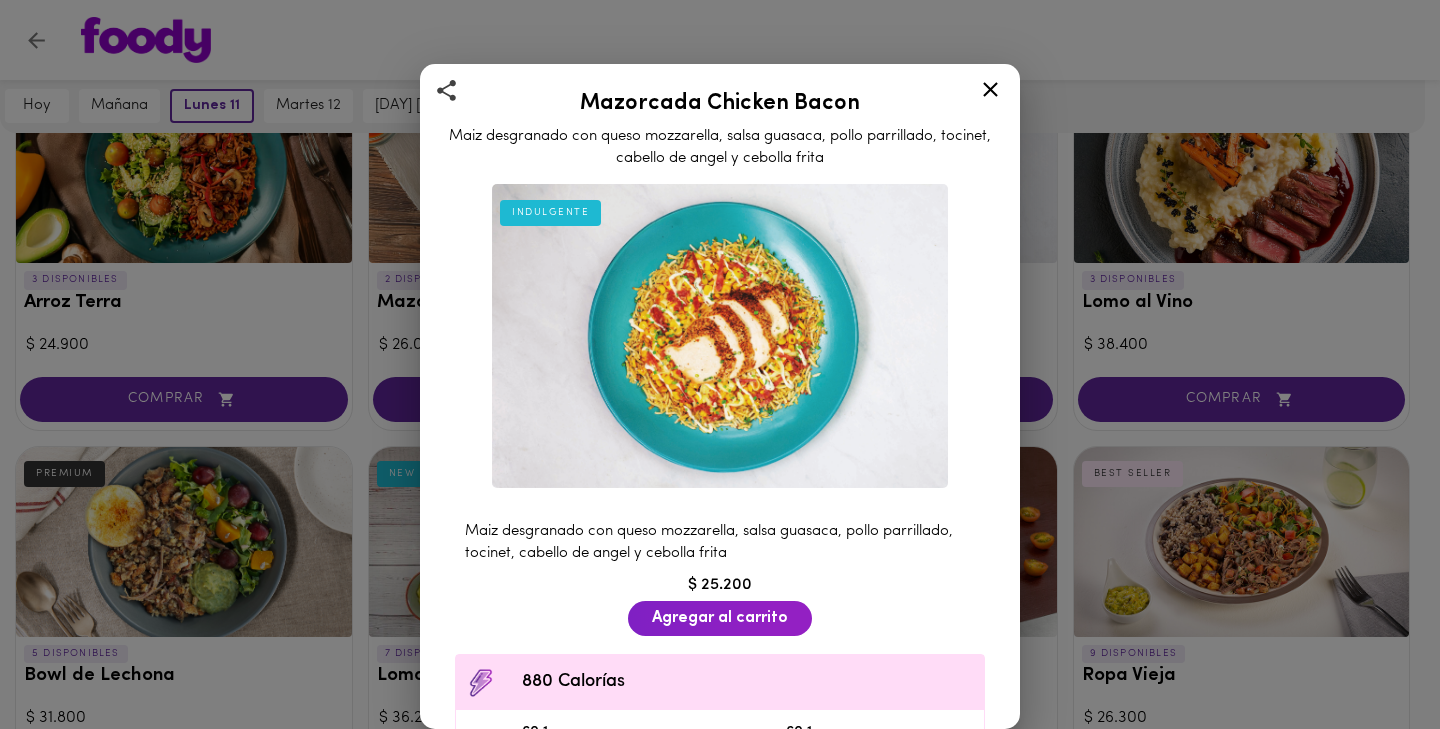 drag, startPoint x: 982, startPoint y: 94, endPoint x: 946, endPoint y: 122, distance: 45.607018 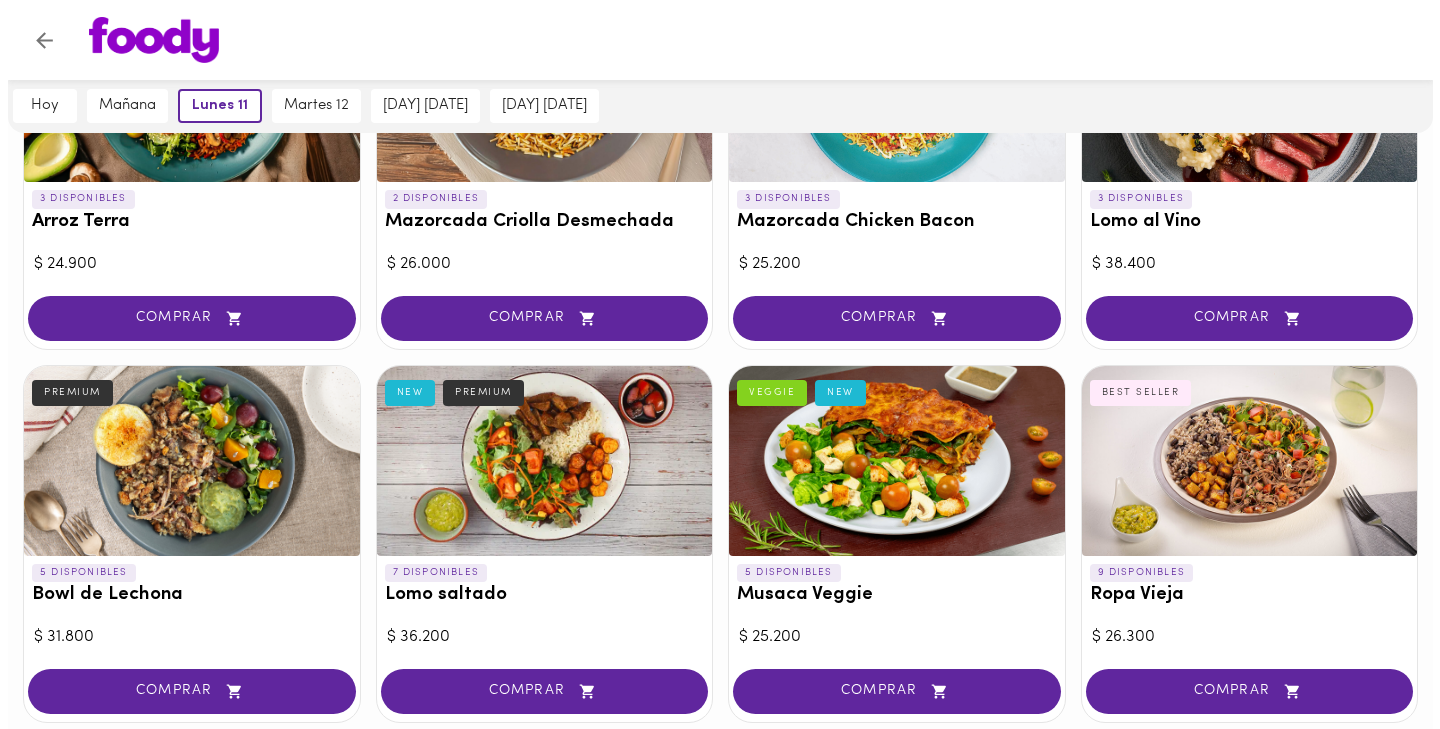scroll, scrollTop: 307, scrollLeft: 0, axis: vertical 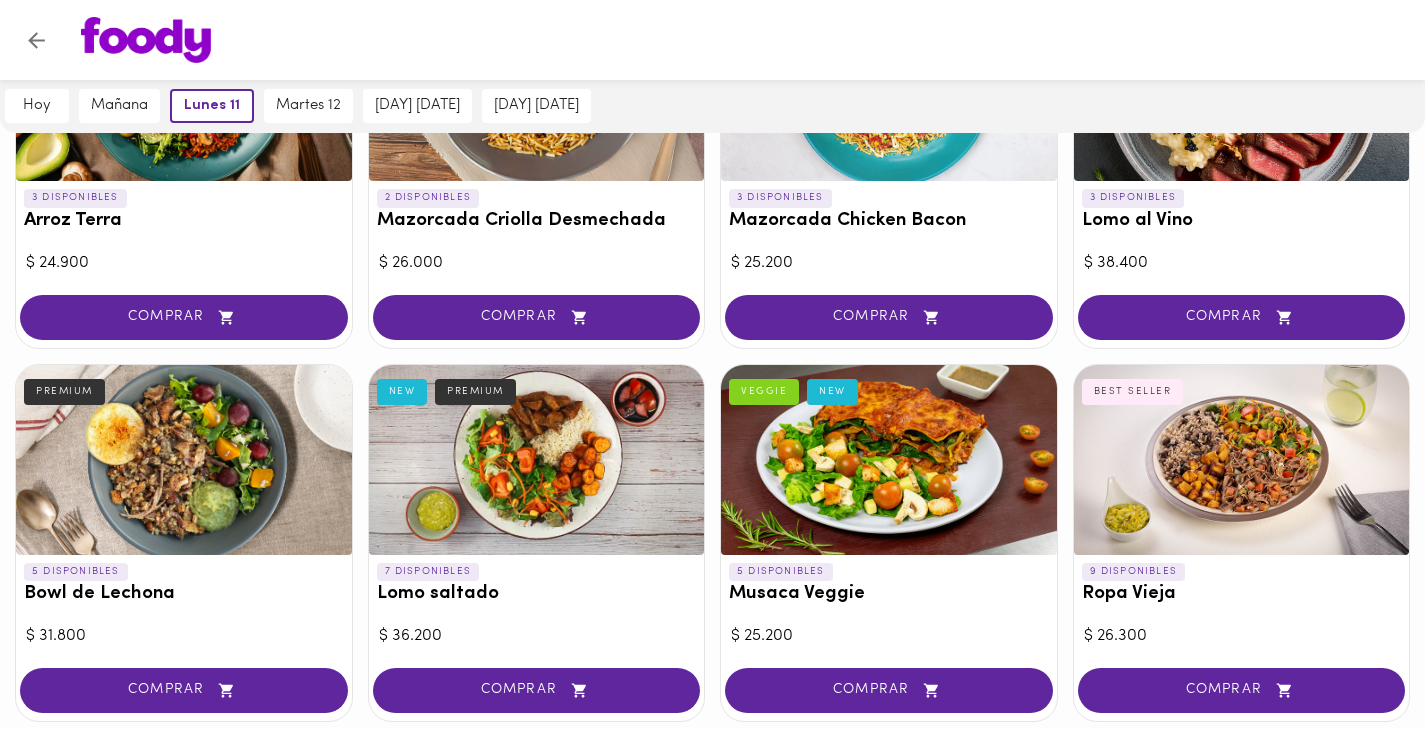 click at bounding box center (184, 460) 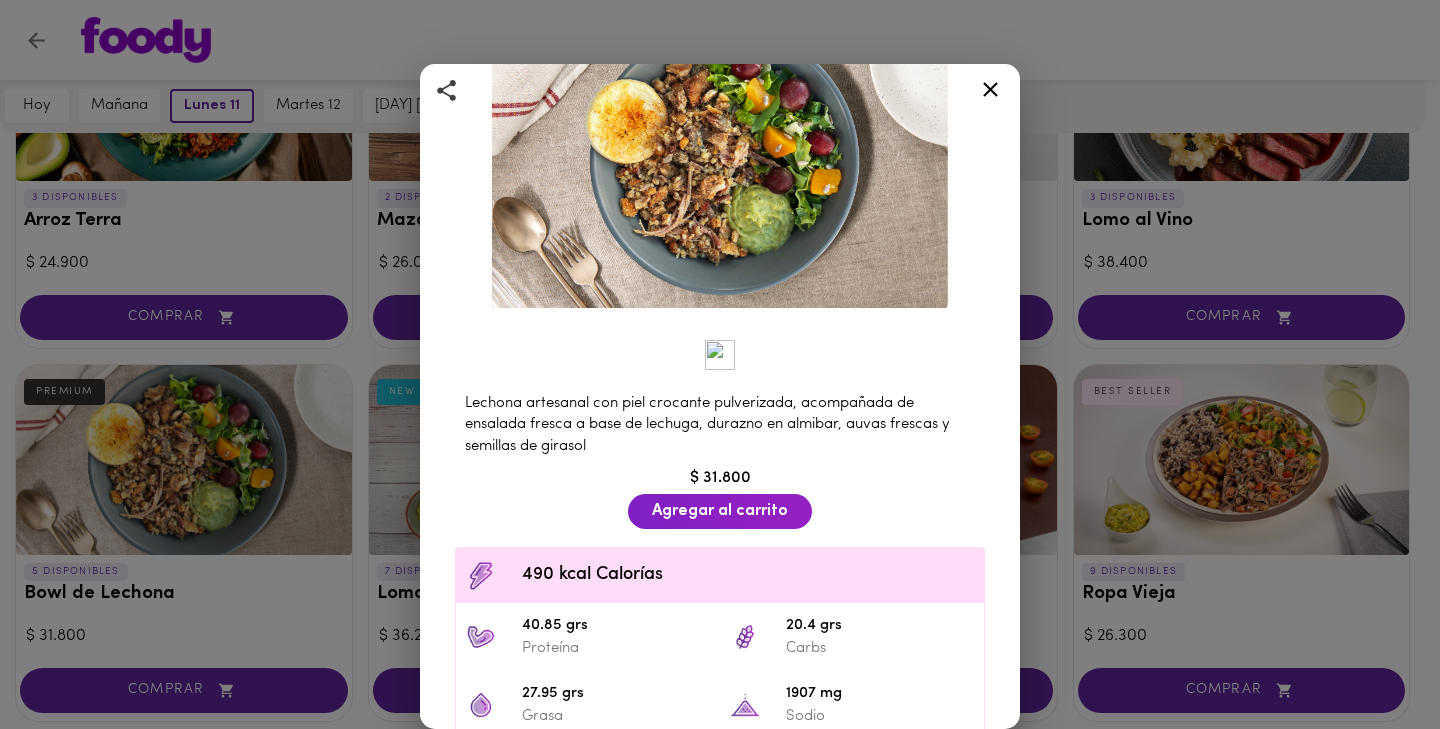scroll, scrollTop: 160, scrollLeft: 0, axis: vertical 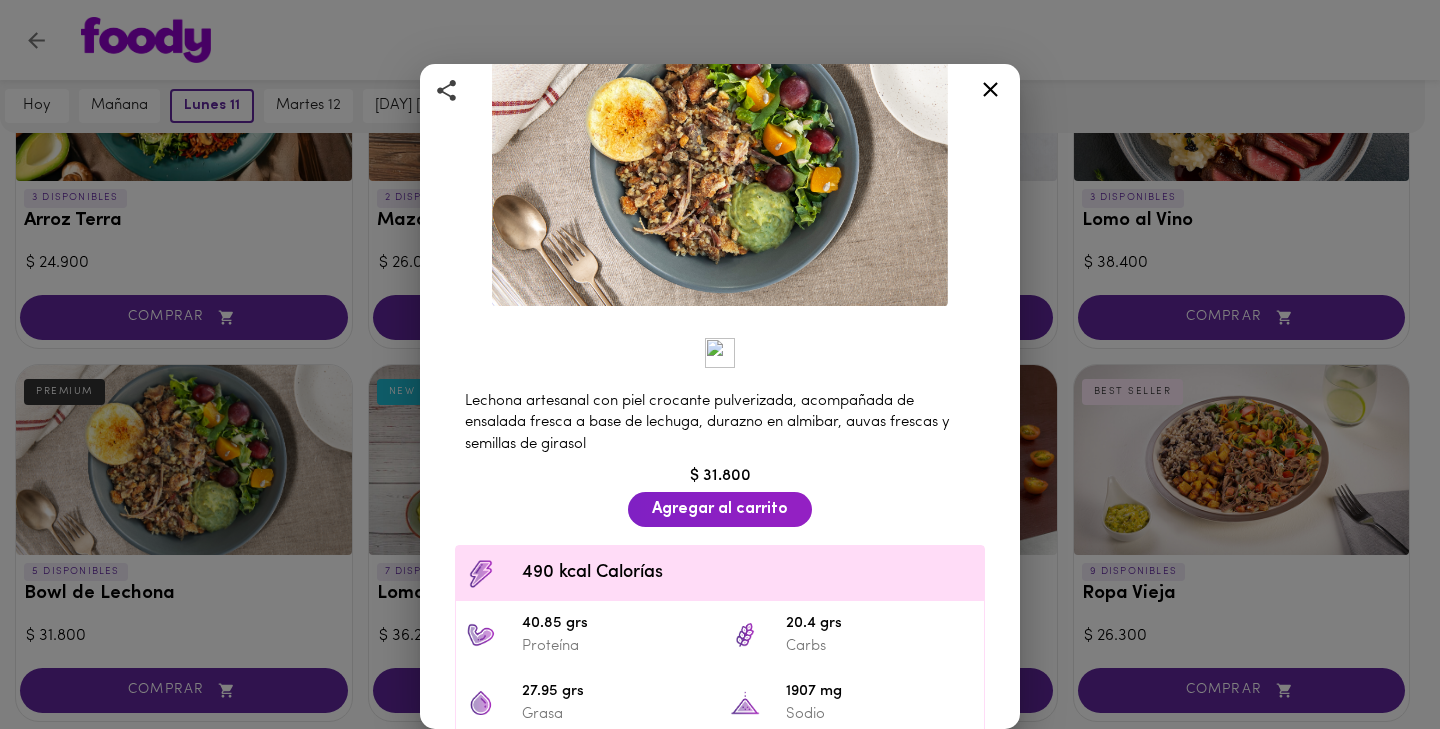 click 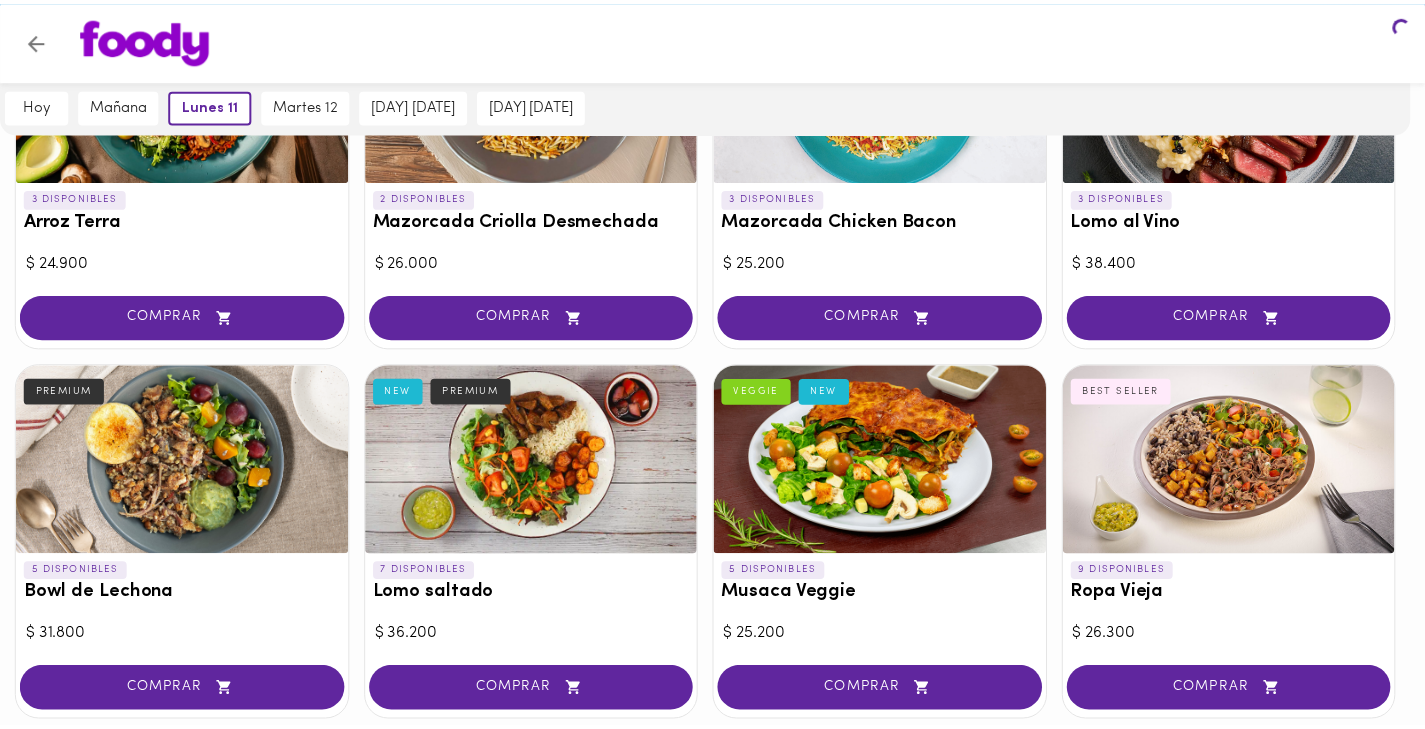 scroll, scrollTop: 0, scrollLeft: 0, axis: both 